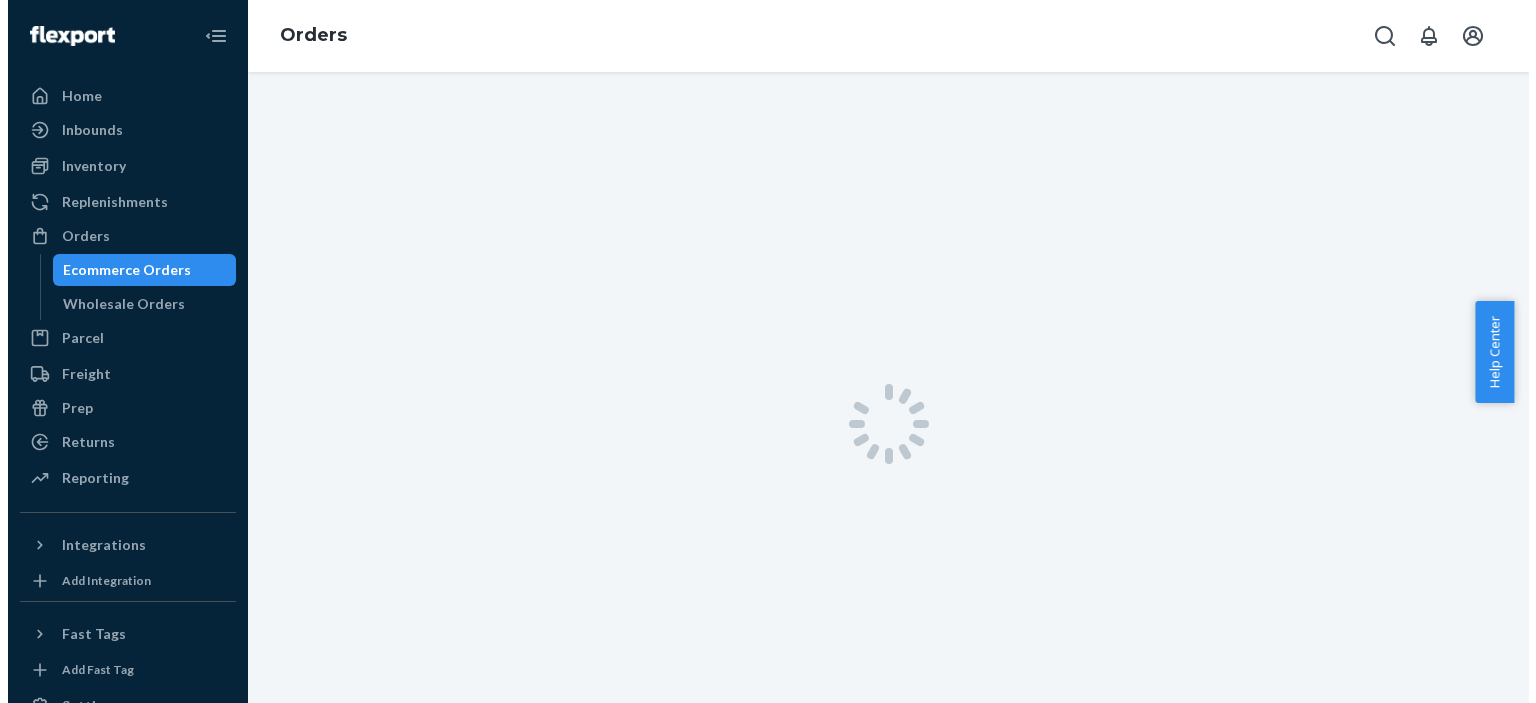 scroll, scrollTop: 0, scrollLeft: 0, axis: both 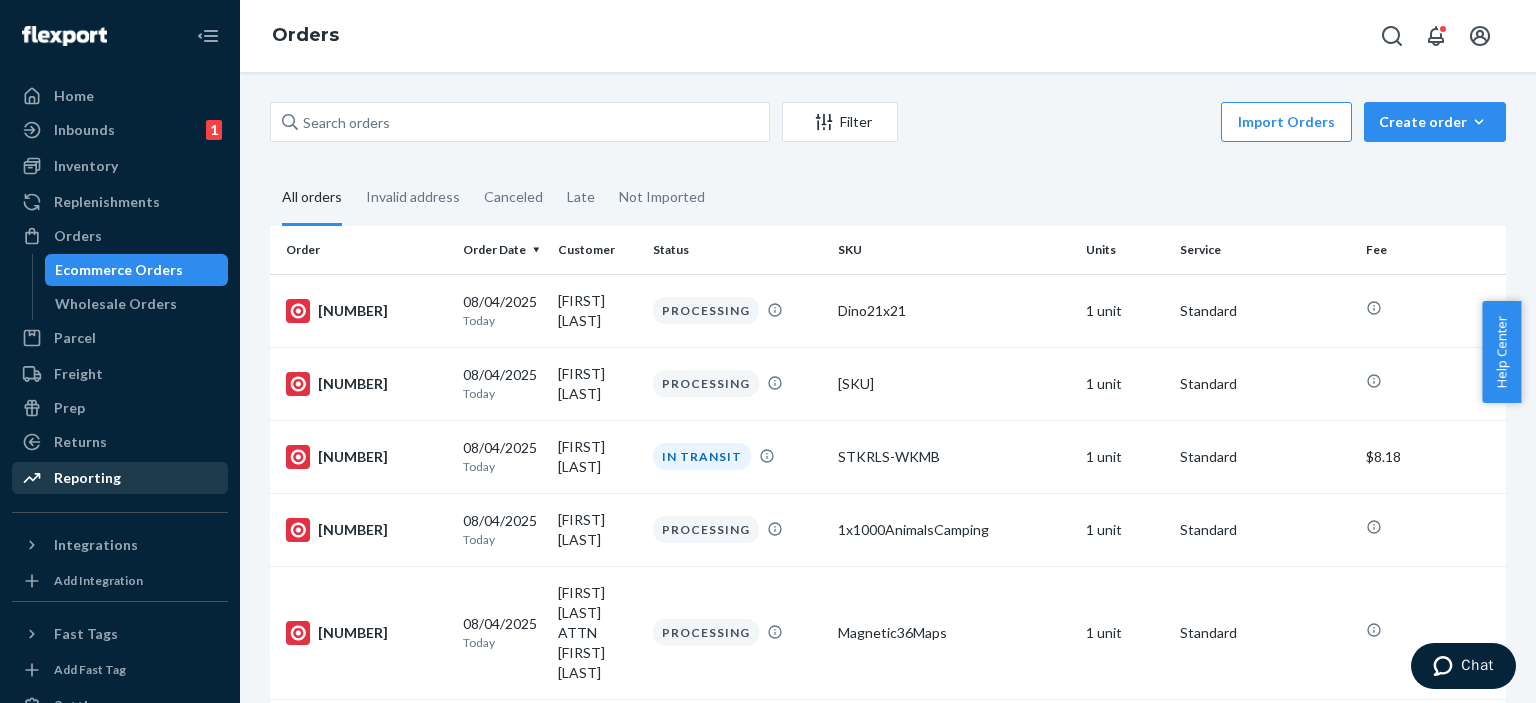 click on "Reporting" at bounding box center [120, 478] 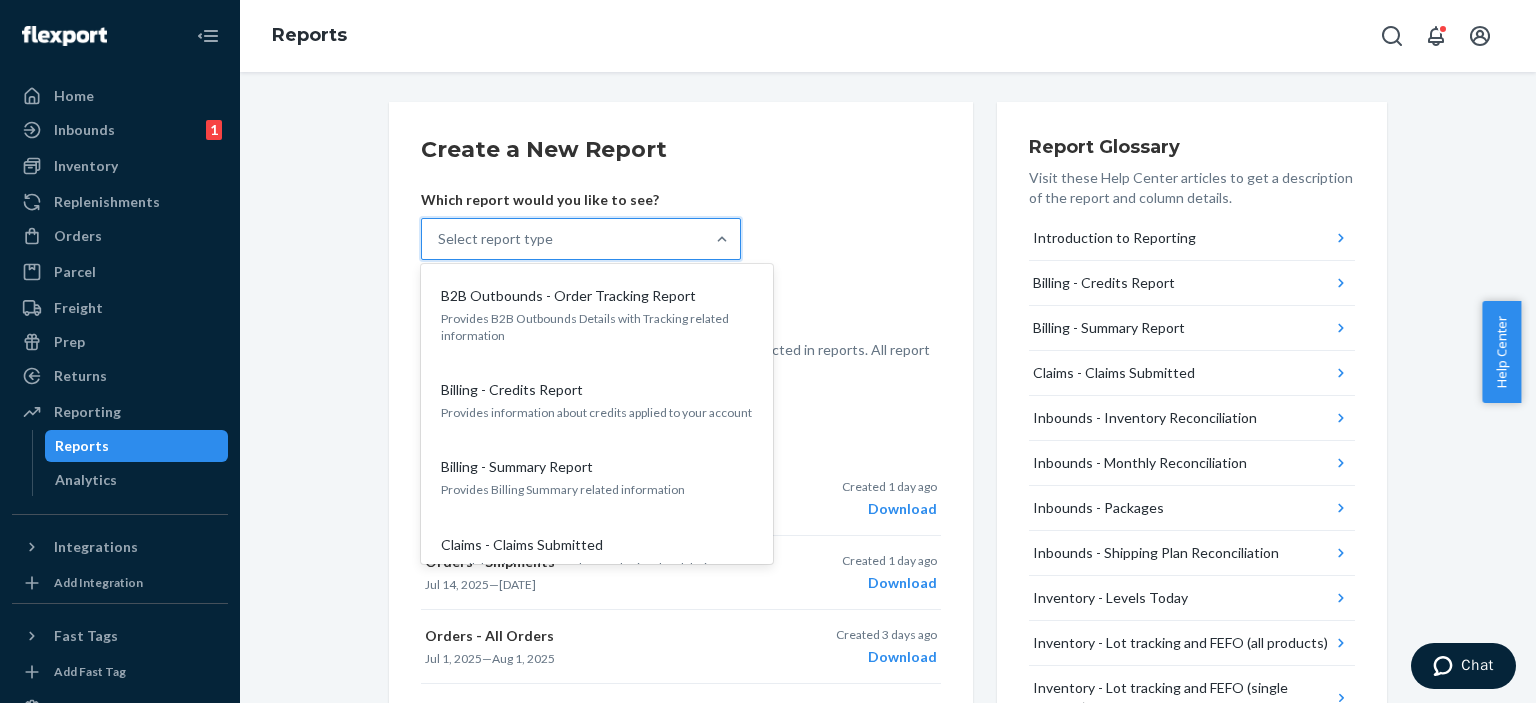 click on "Select report type" at bounding box center [563, 239] 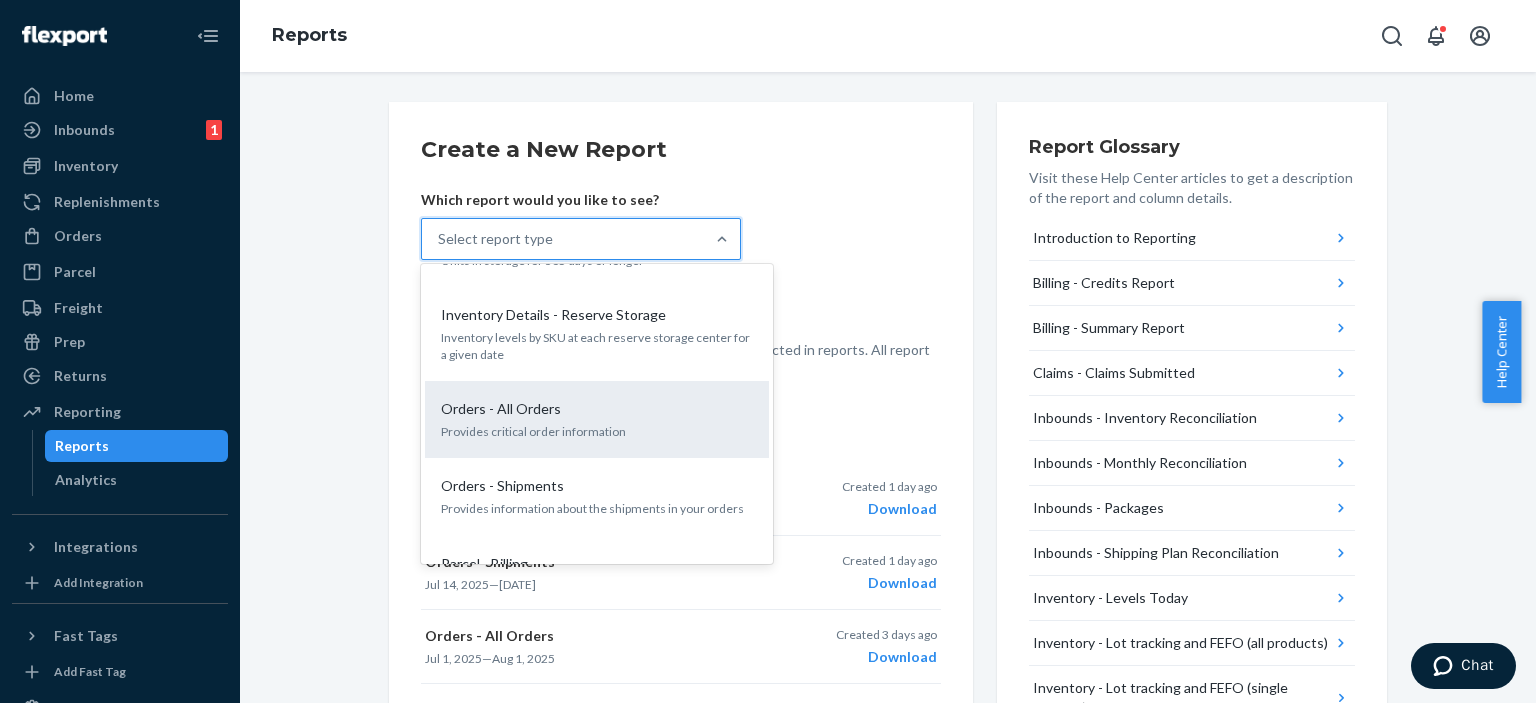 scroll, scrollTop: 900, scrollLeft: 0, axis: vertical 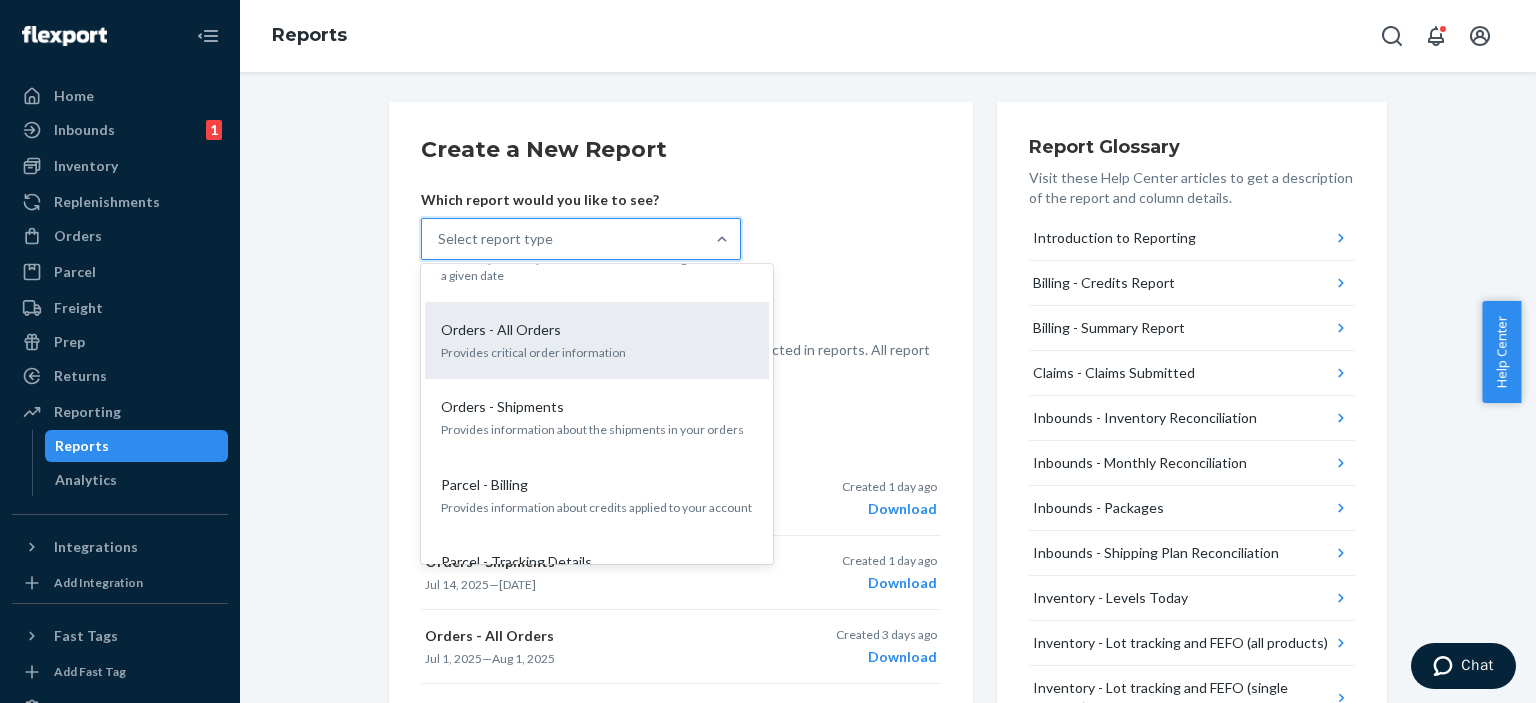 click on "Provides critical order information" at bounding box center (597, 352) 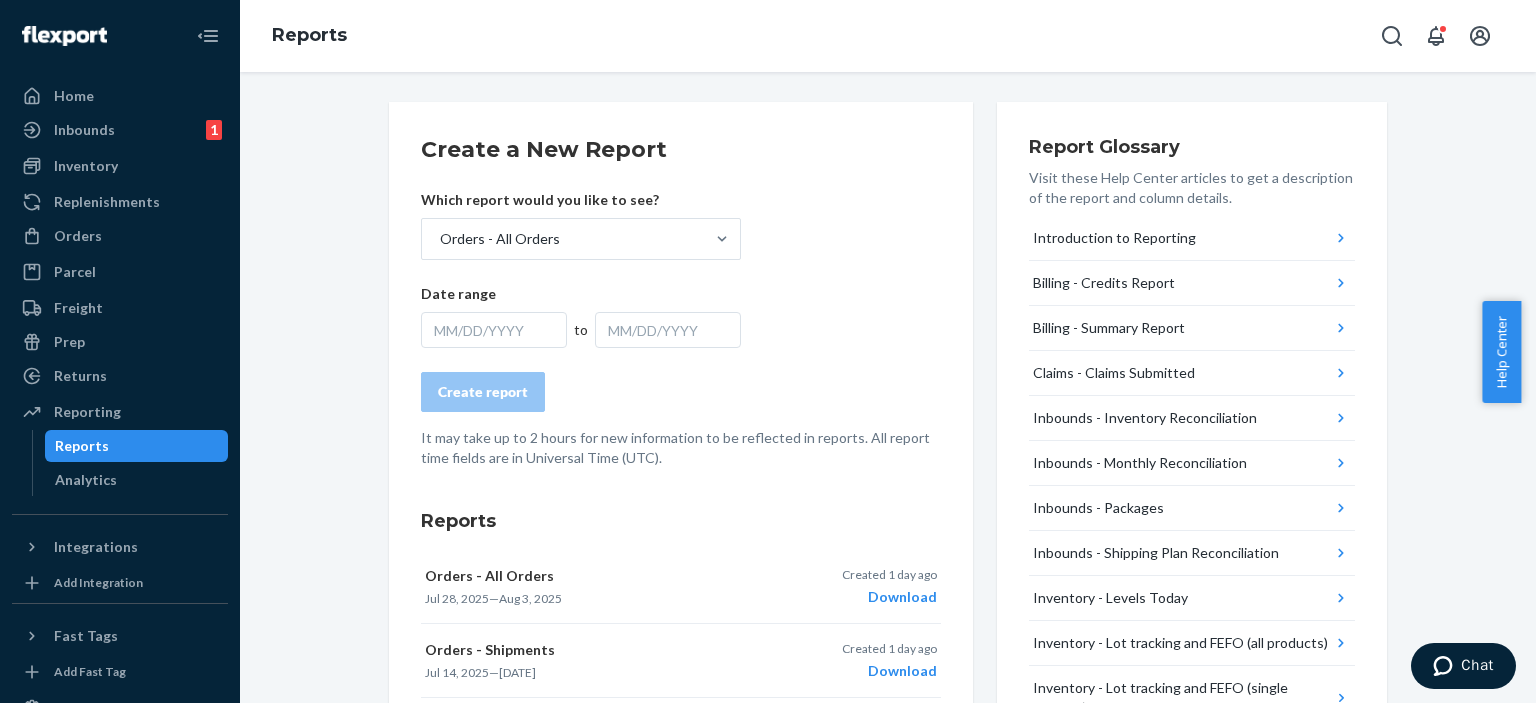 click on "MM/DD/YYYY" at bounding box center [494, 330] 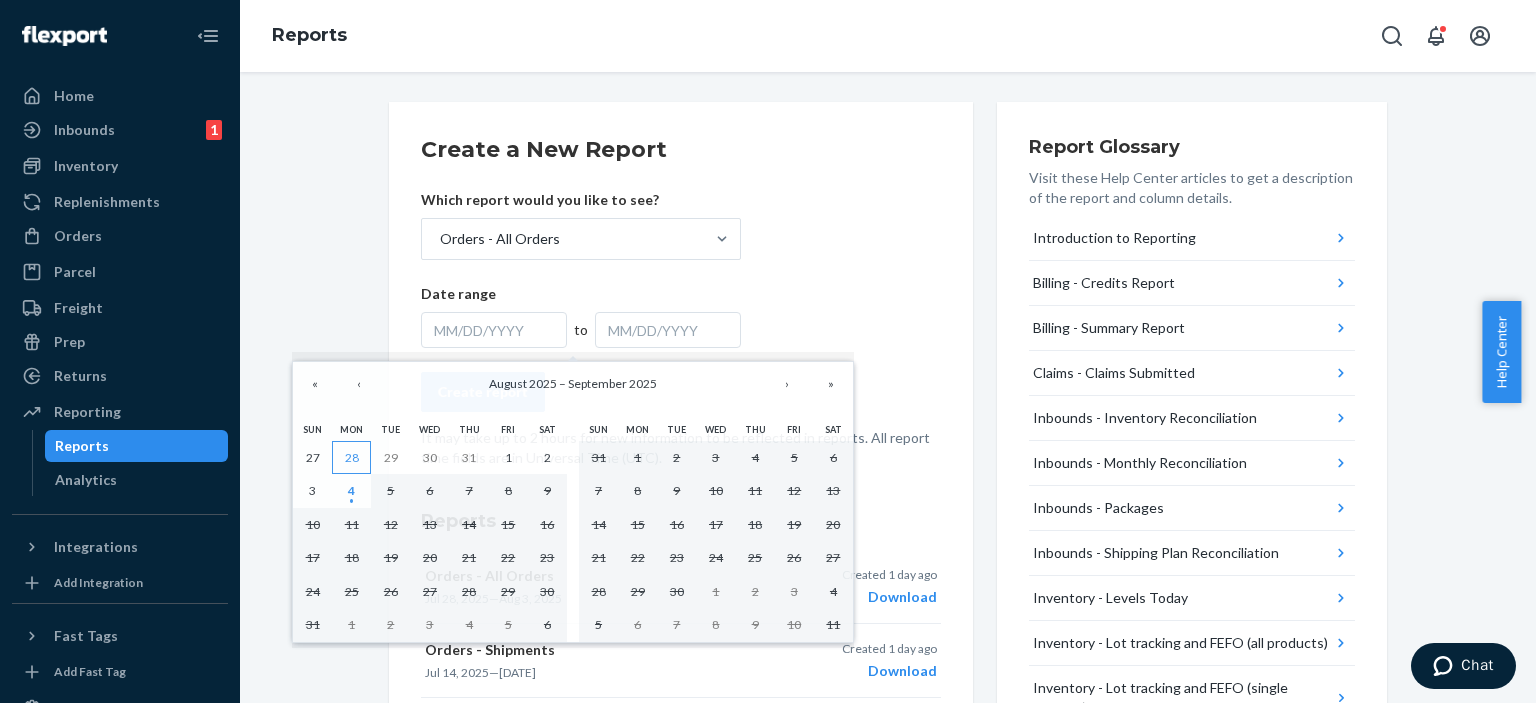 click on "28" at bounding box center [352, 457] 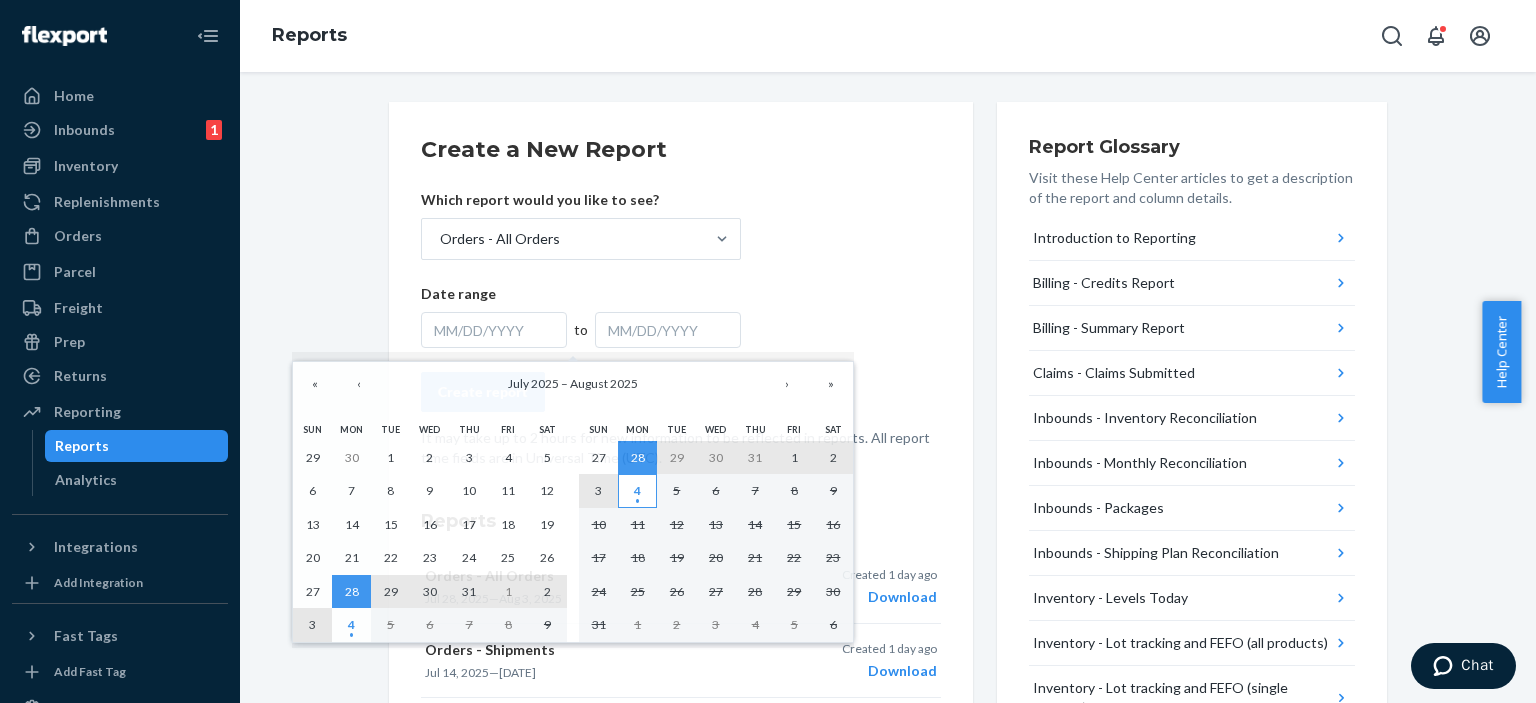 click on "4" at bounding box center [637, 490] 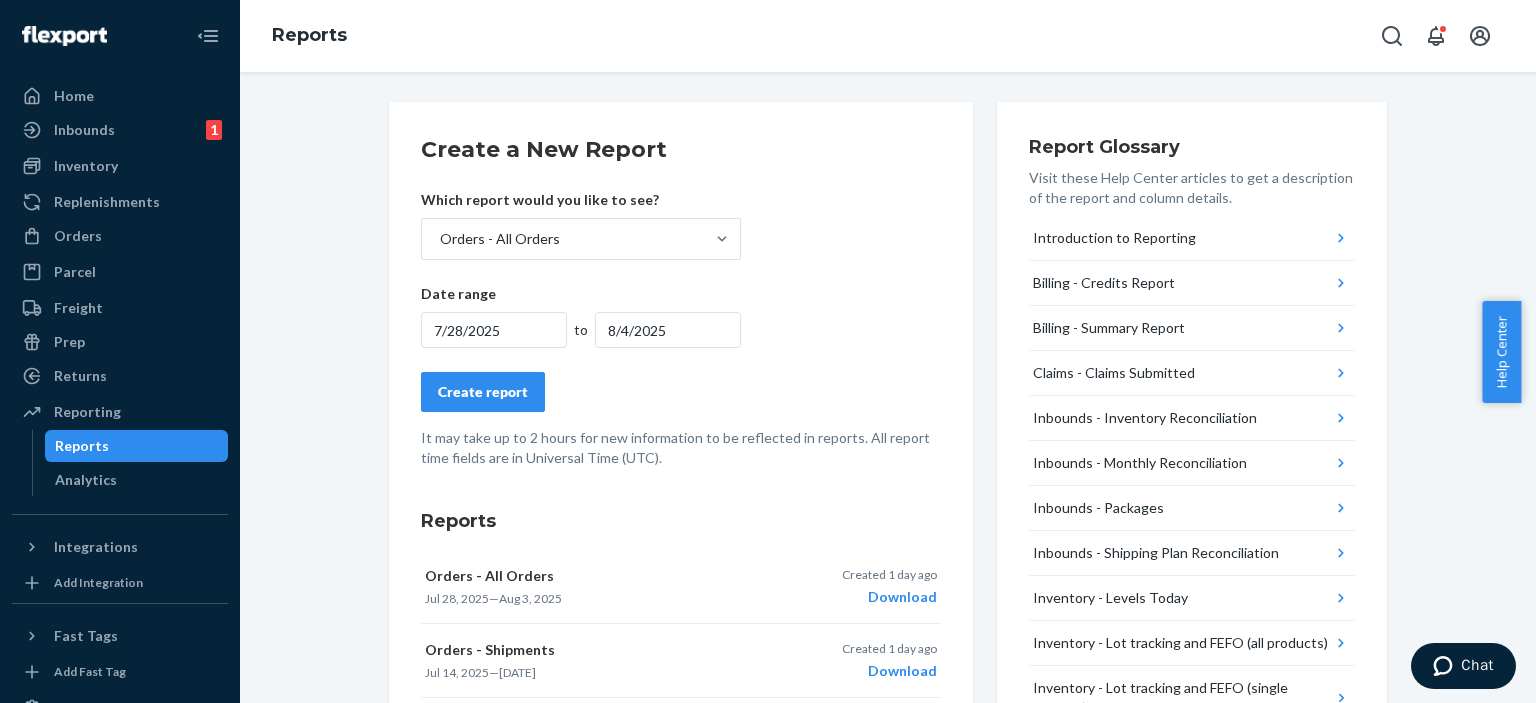 click on "Create a New Report Which report would you like to see? Orders - All Orders Date range 7/28/2025 to 8/4/2025 Create report It may take up to 2 hours for new information to be reflected in reports. All report time fields are in Universal Time (UTC)." at bounding box center (681, 301) 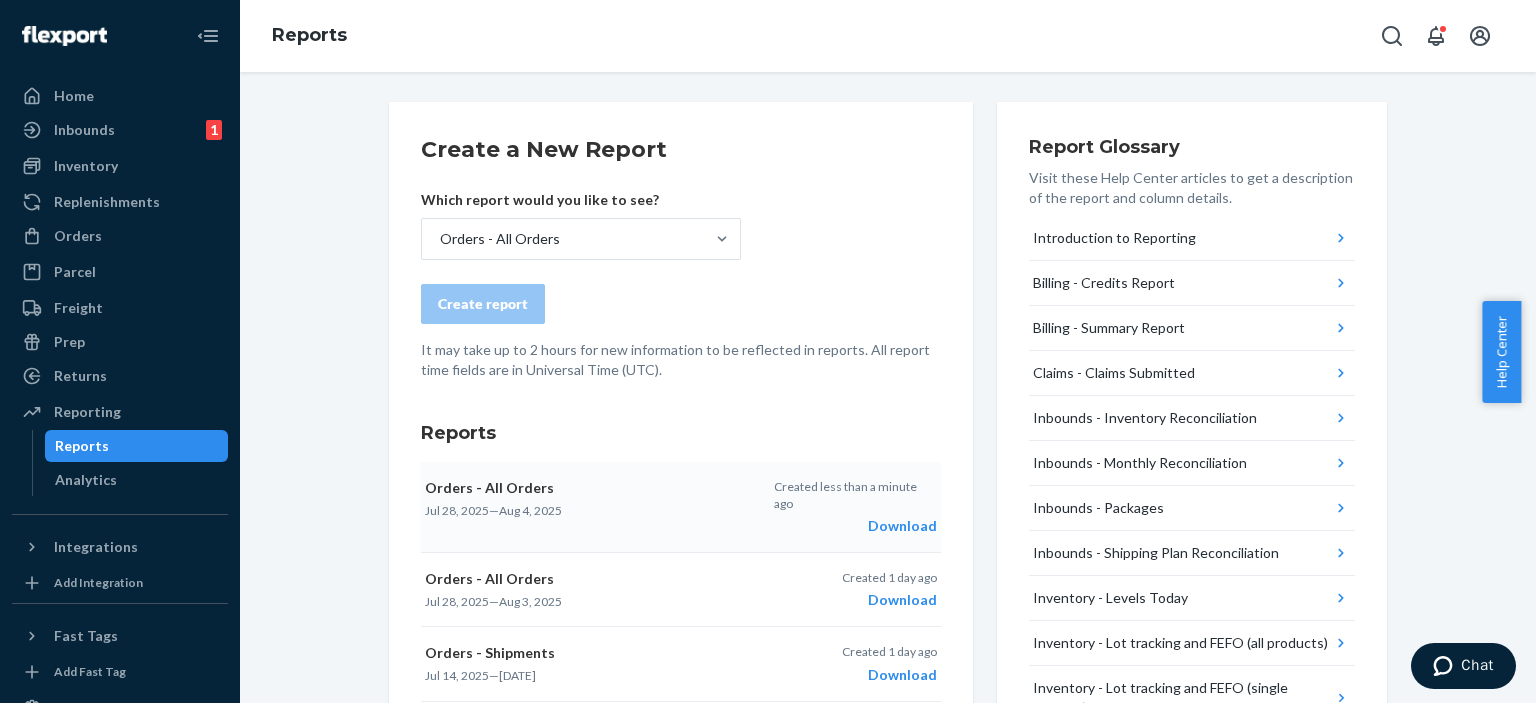 click on "Created   less than a minute   ago" at bounding box center (855, 495) 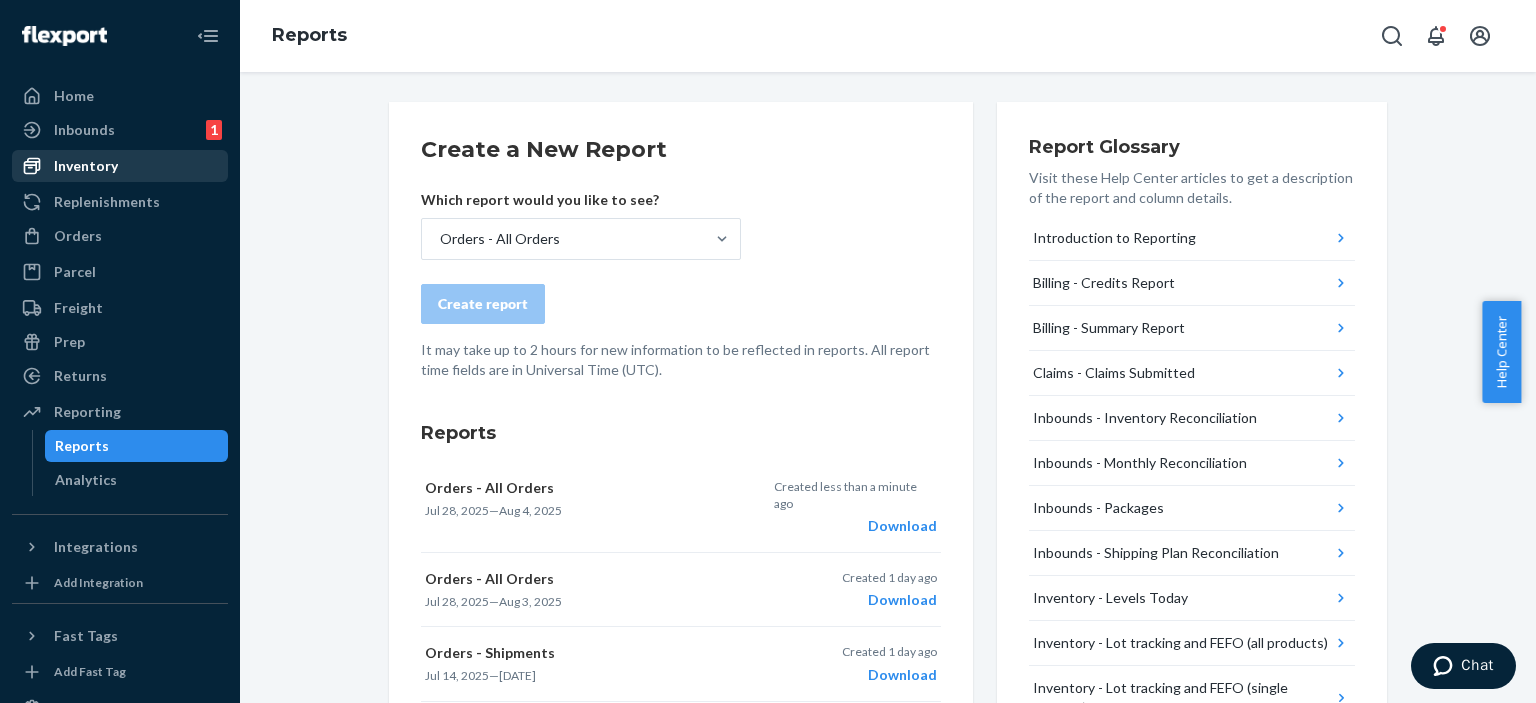 click on "Inventory" at bounding box center (86, 166) 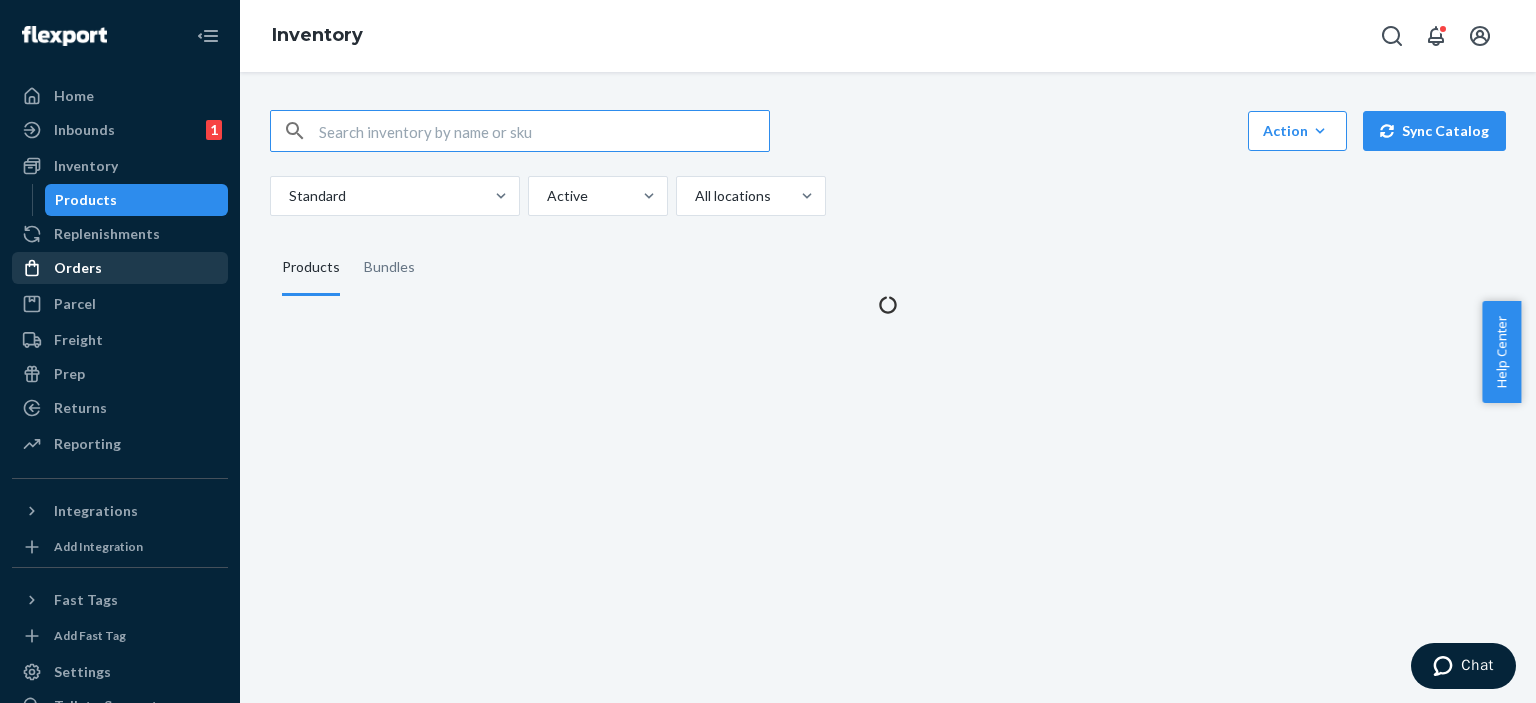 click on "Orders" at bounding box center (120, 268) 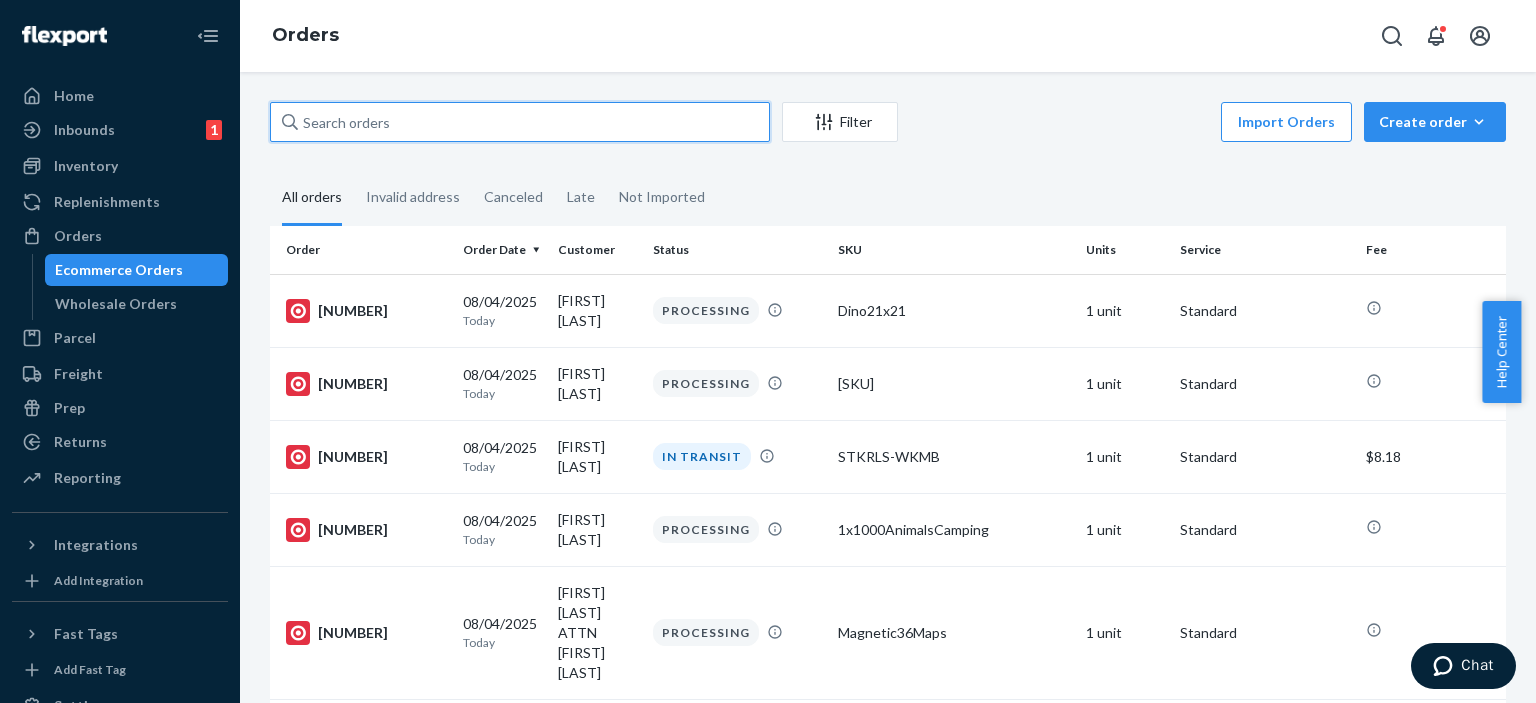 click at bounding box center (520, 122) 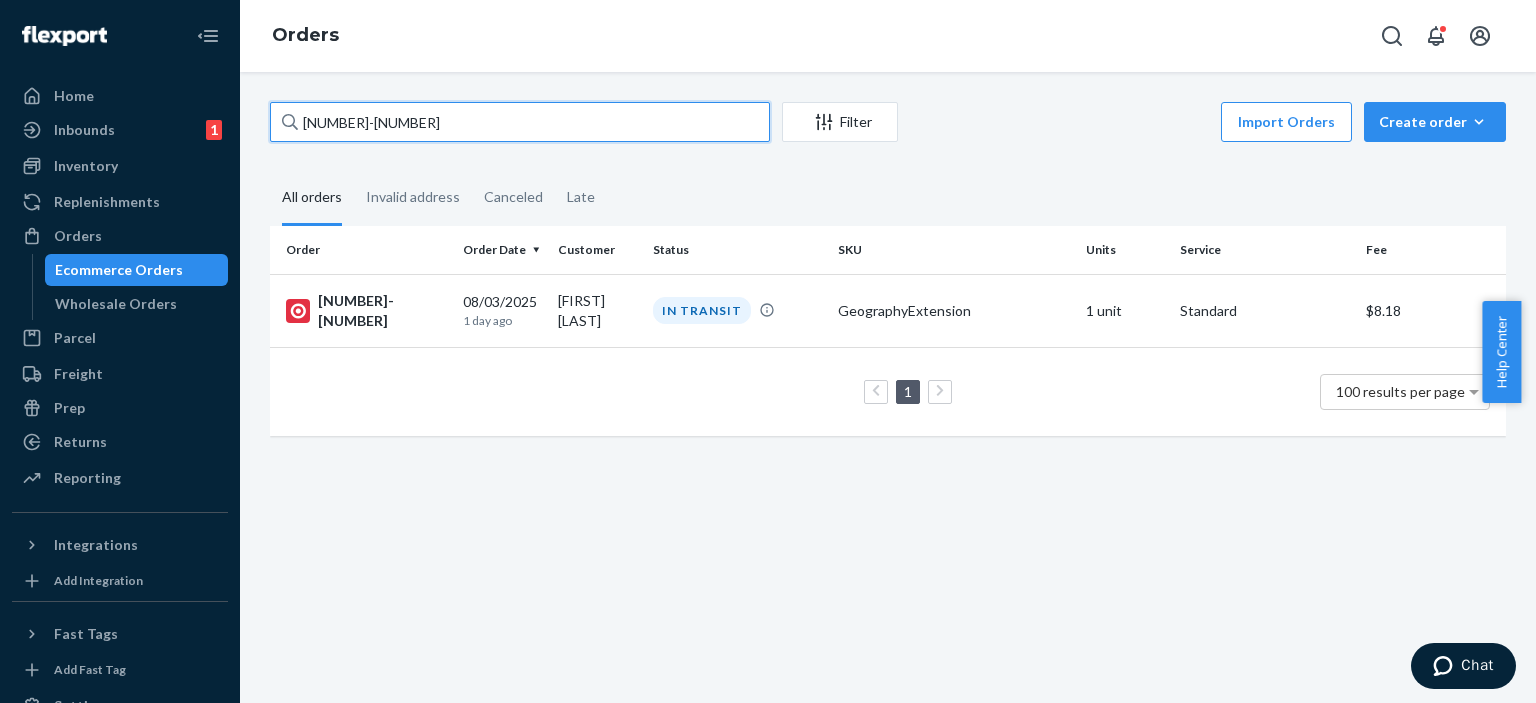 click on "912002744477166-8164185540" at bounding box center [520, 122] 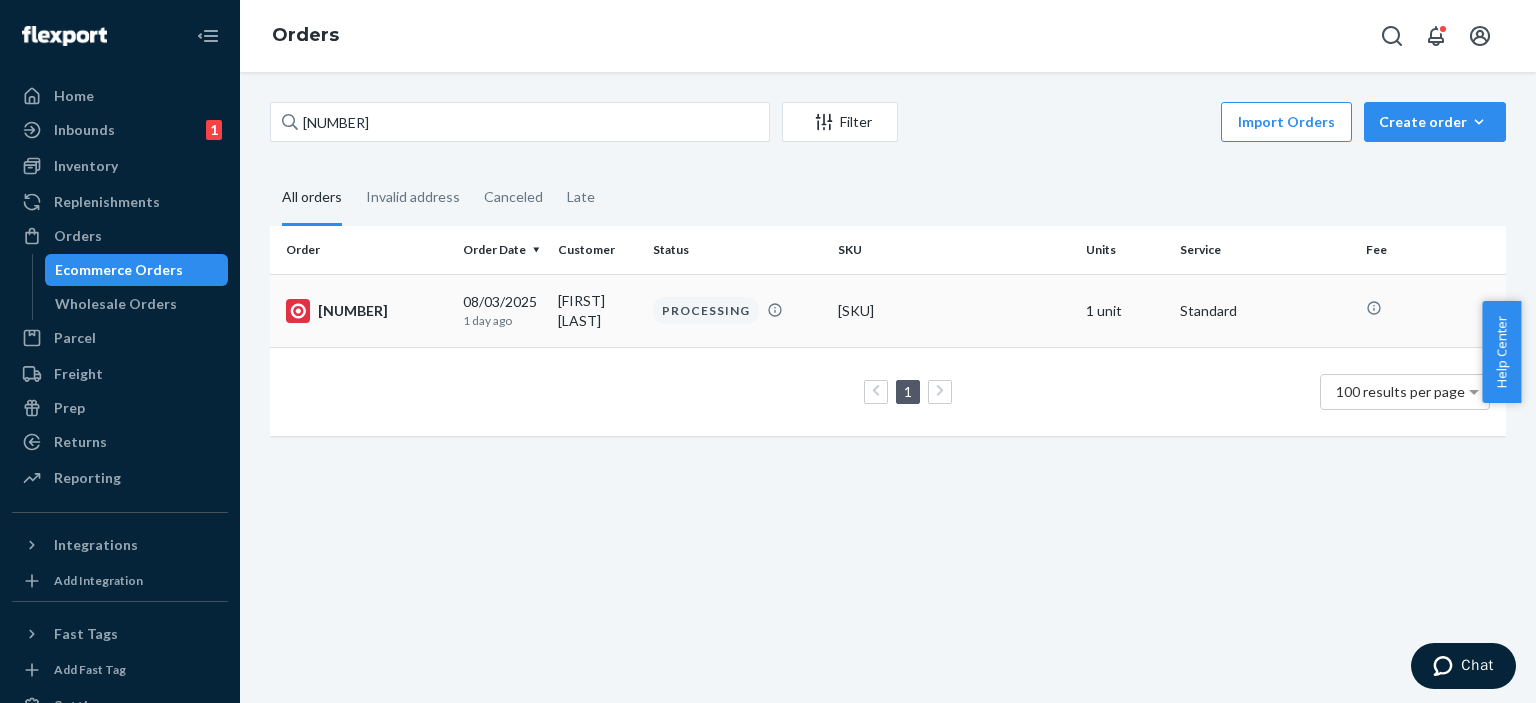 copy on "WWYC-Family" 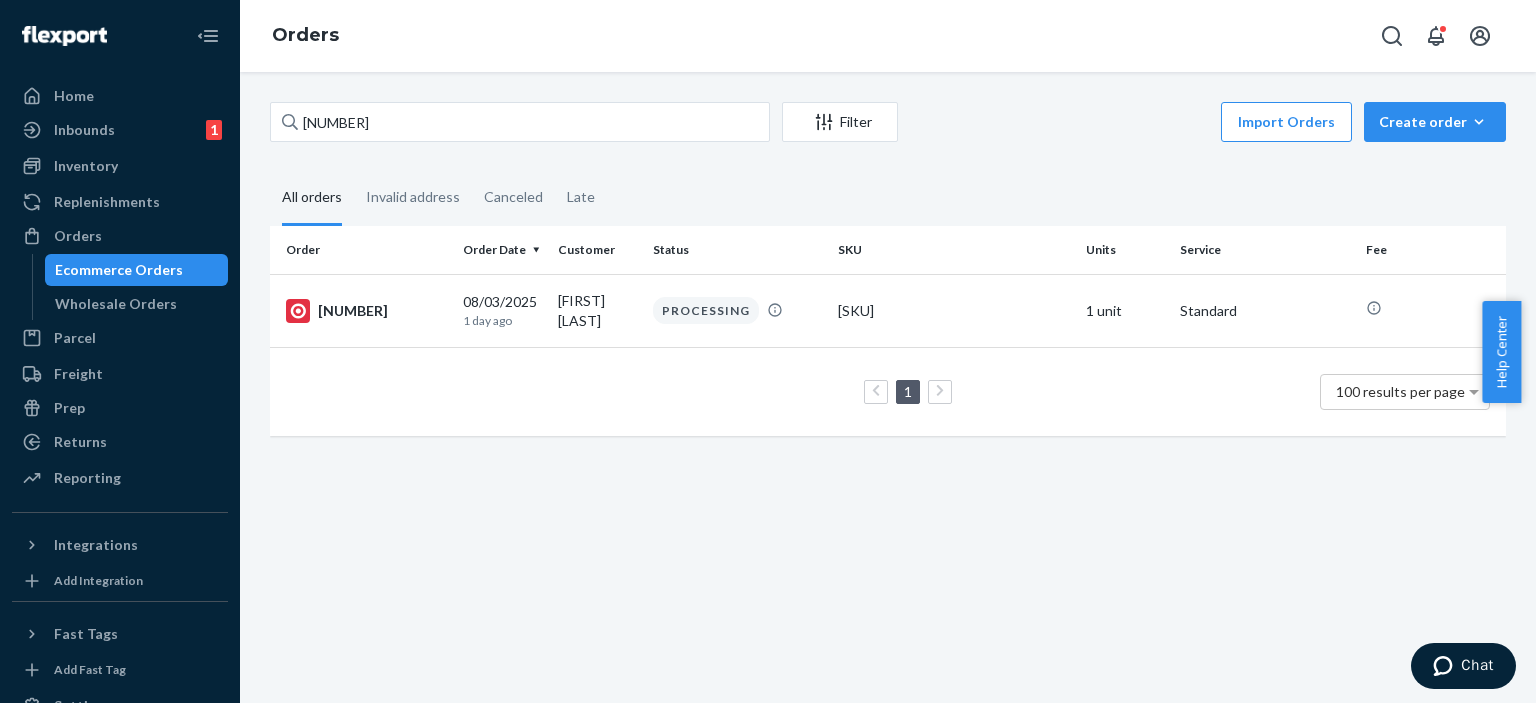 drag, startPoint x: 925, startPoint y: 314, endPoint x: 749, endPoint y: 191, distance: 214.72075 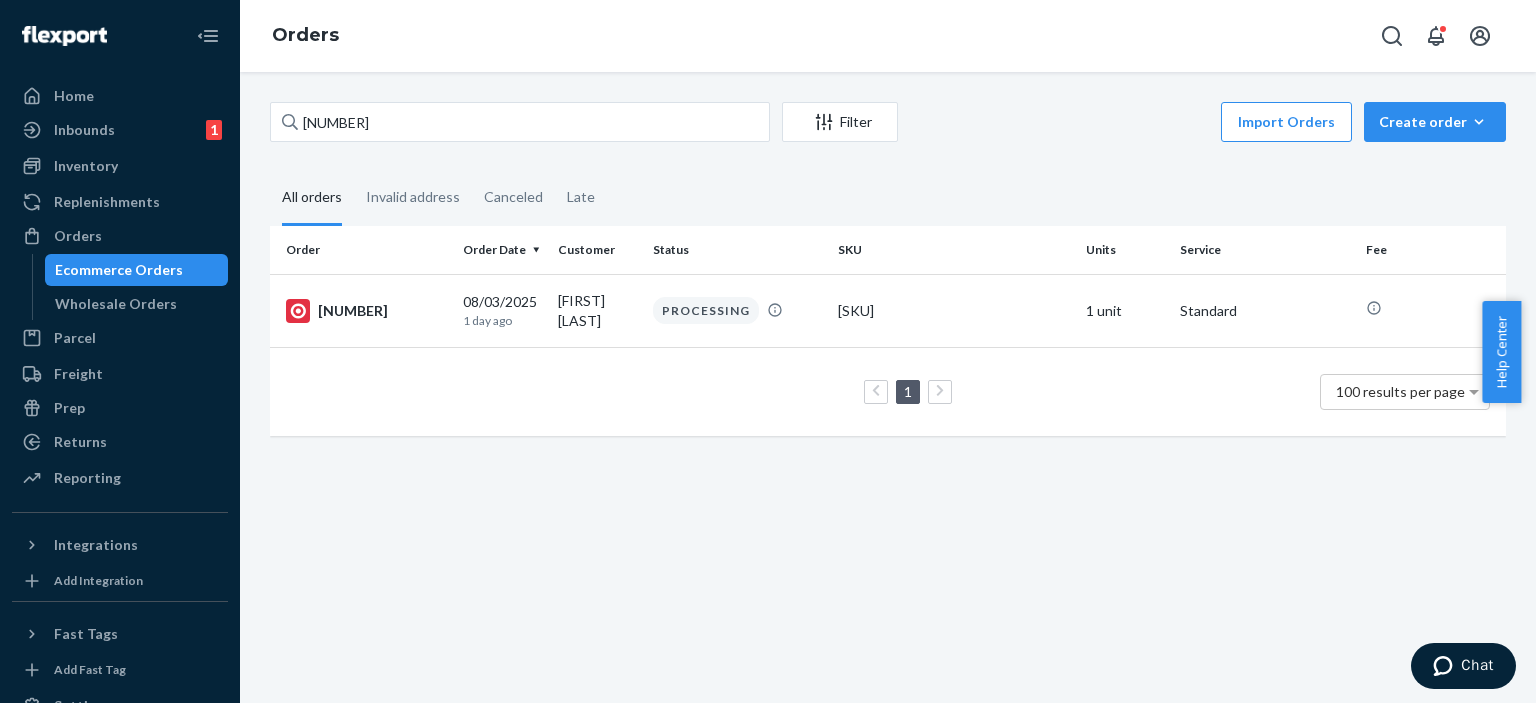 click on "912002744557709-8147687317 Filter Import Orders Create order Ecommerce order Removal order All orders Invalid address Canceled Late Order Order Date Customer Status SKU Units Service Fee 912002744557709-8147687317 08/03/2025 1 day ago Melissa Bermingham PROCESSING WWYC-Family 1 unit Standard 1 100 results per page" at bounding box center (888, 279) 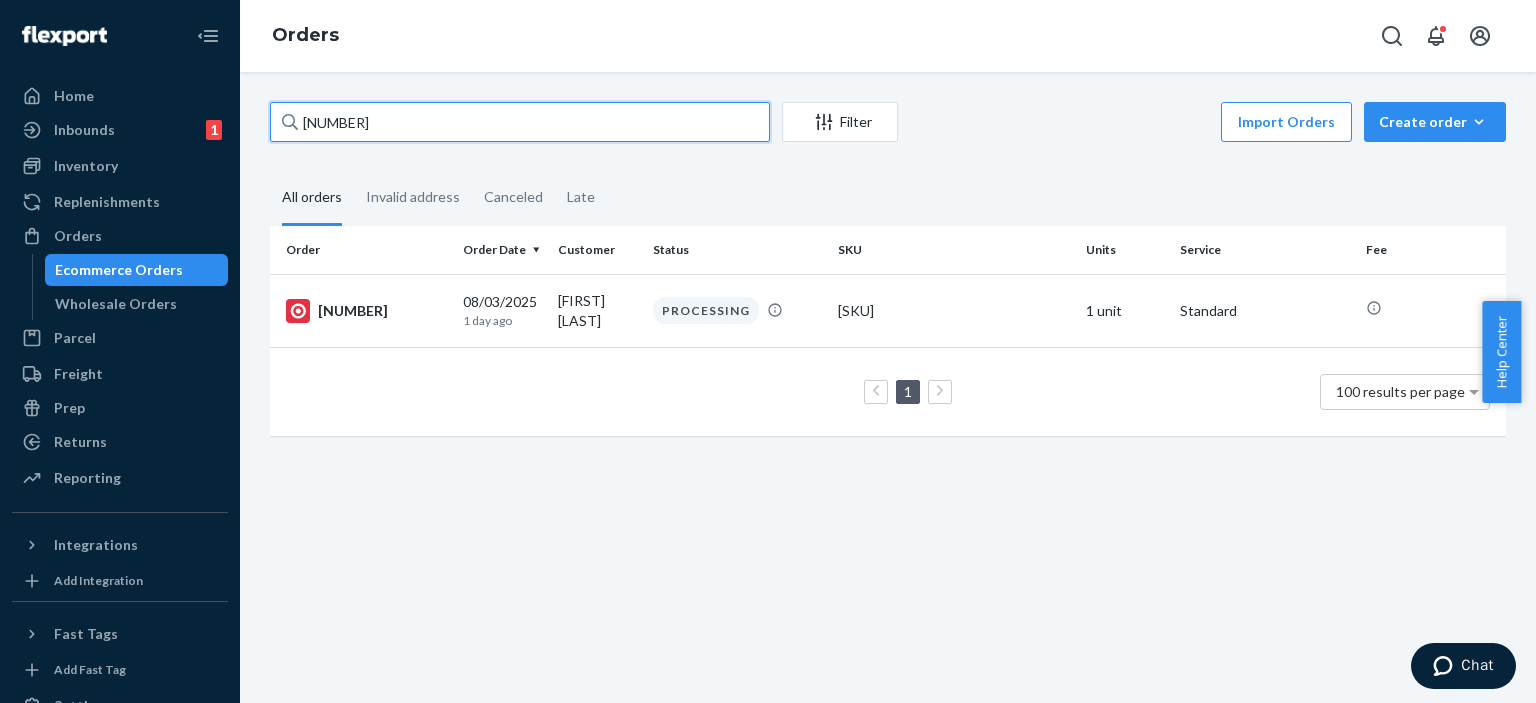 click on "912002744557709-8147687317" at bounding box center (520, 122) 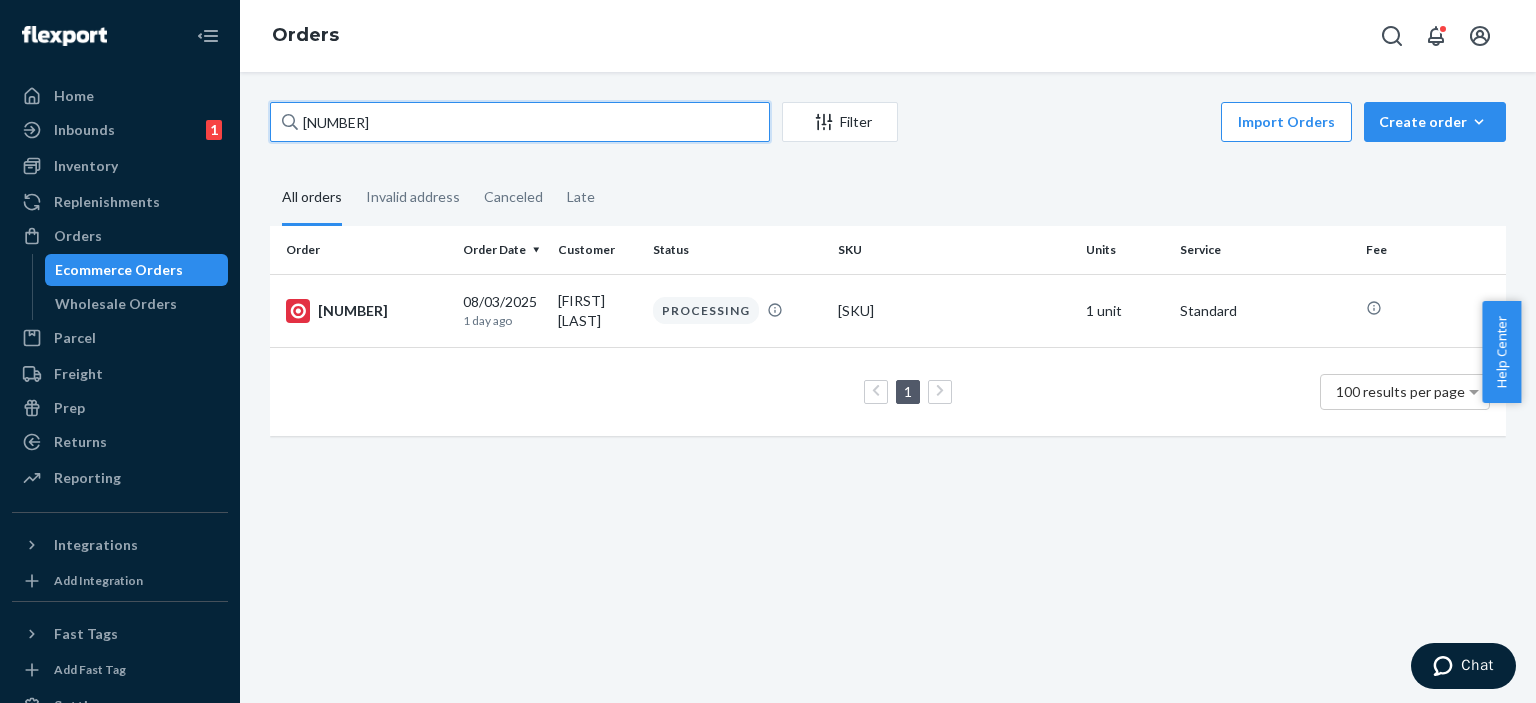 paste on "WWYC-Family" 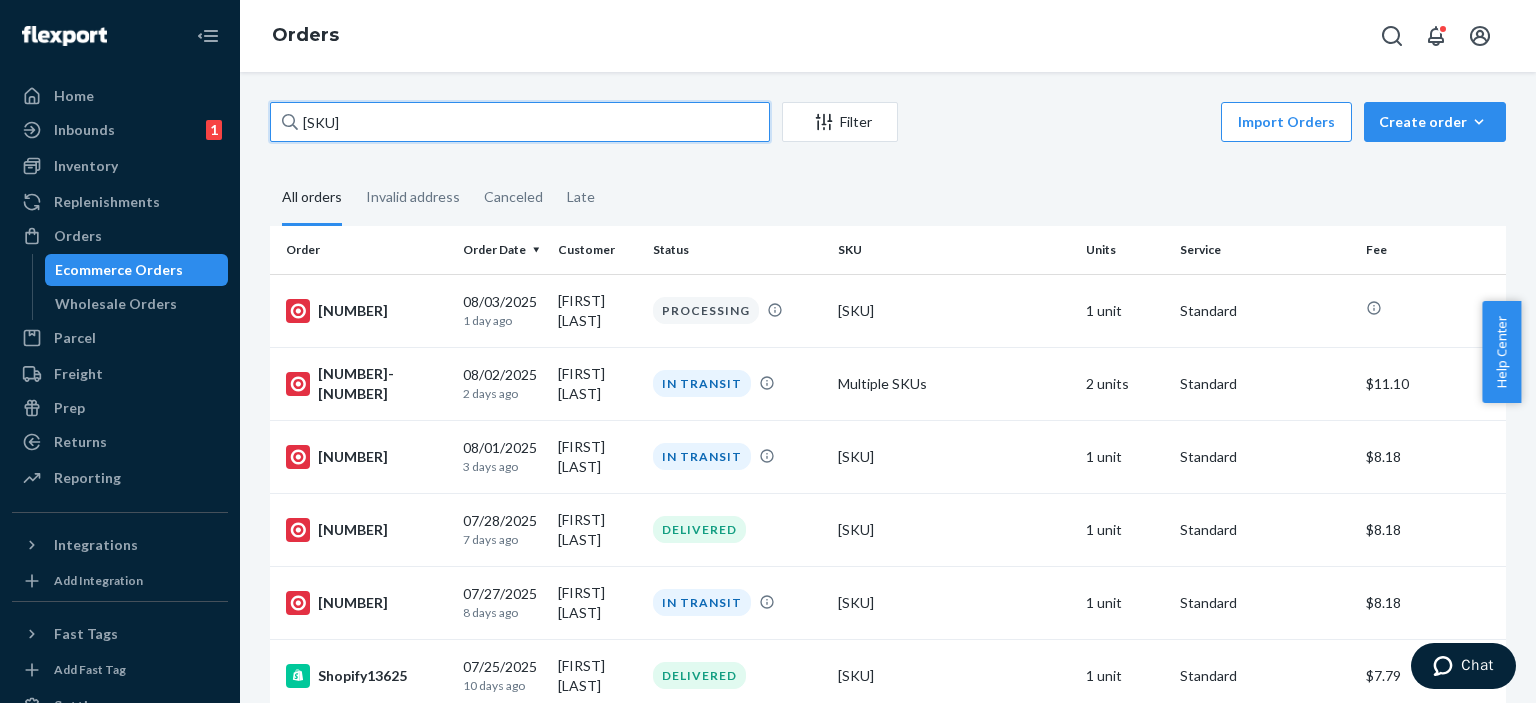 click on "WWYC-Family" at bounding box center (520, 122) 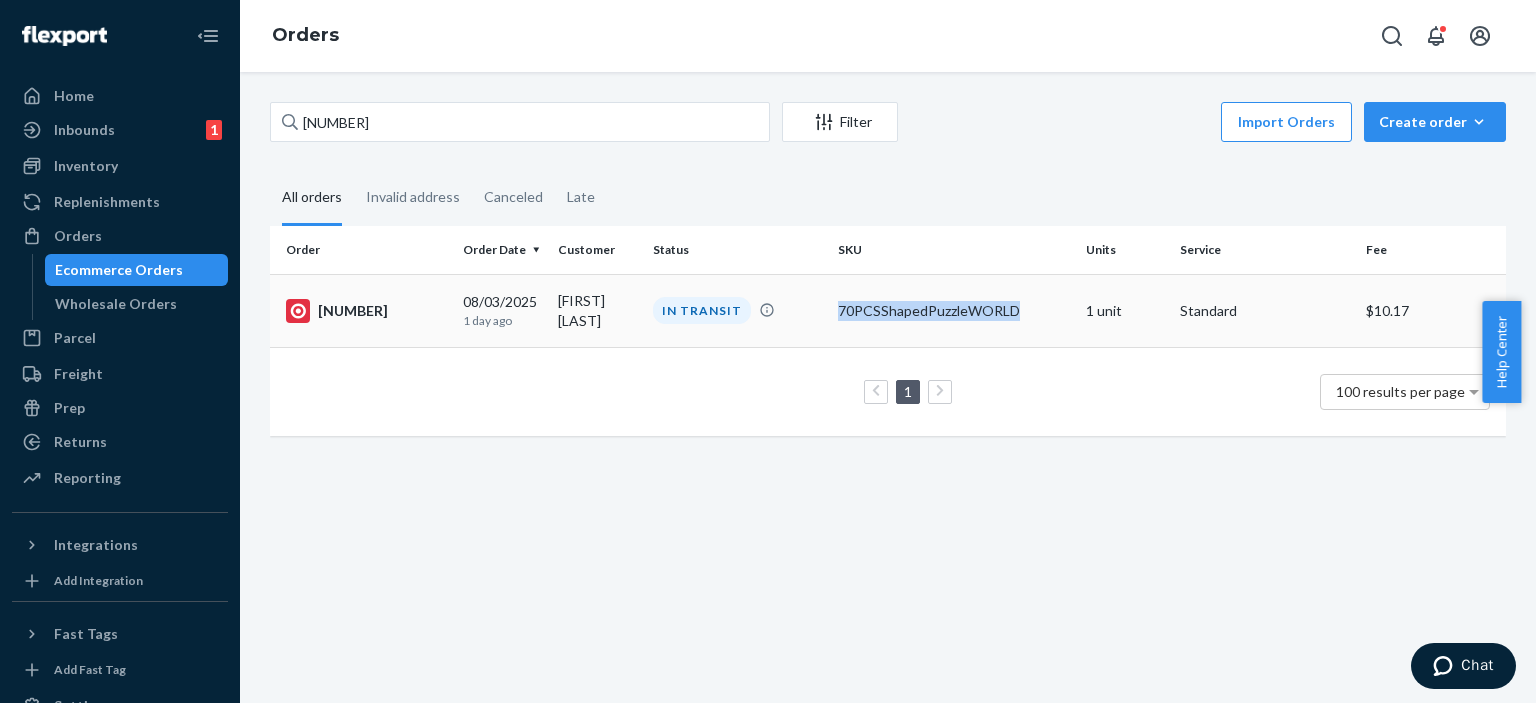copy on "70PCSShapedPuzzleWORLD" 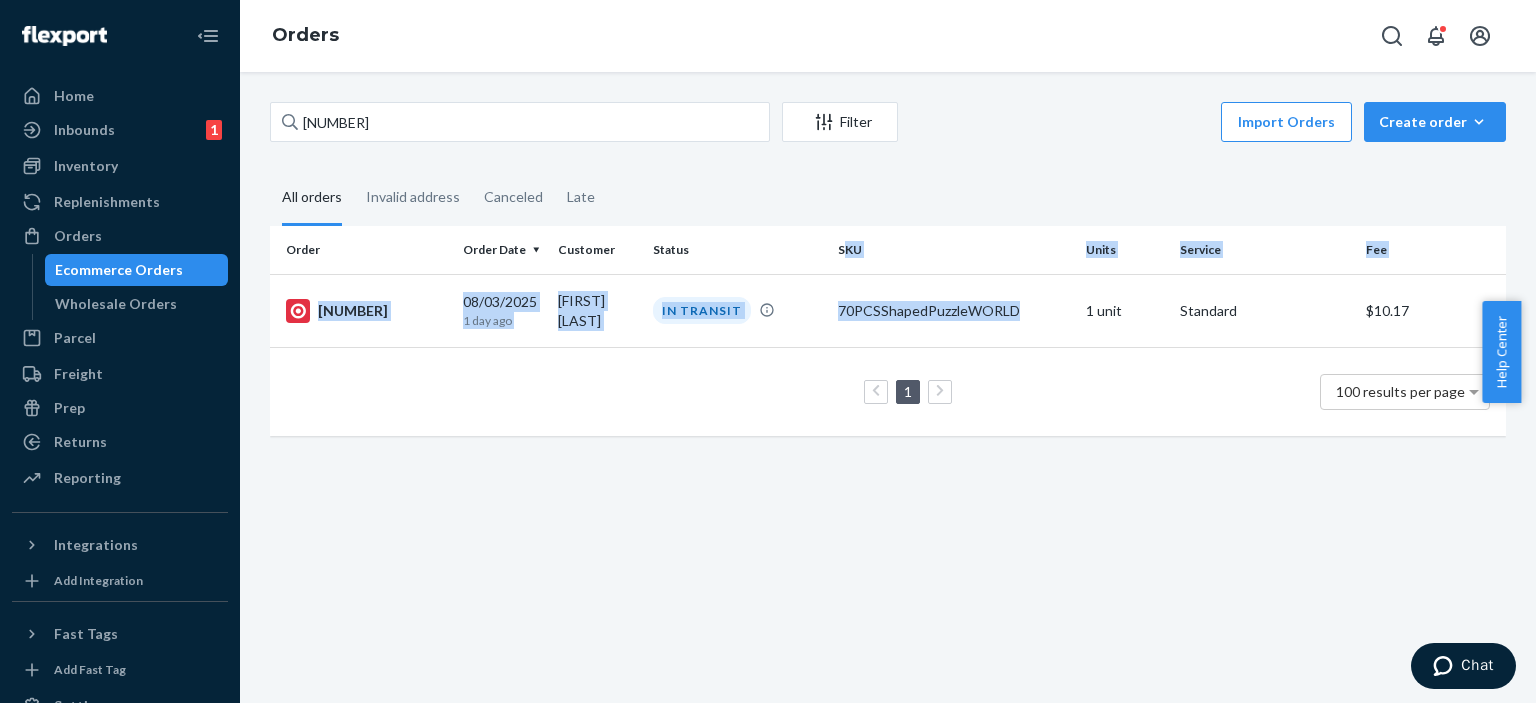 drag, startPoint x: 988, startPoint y: 311, endPoint x: 736, endPoint y: 171, distance: 288.27765 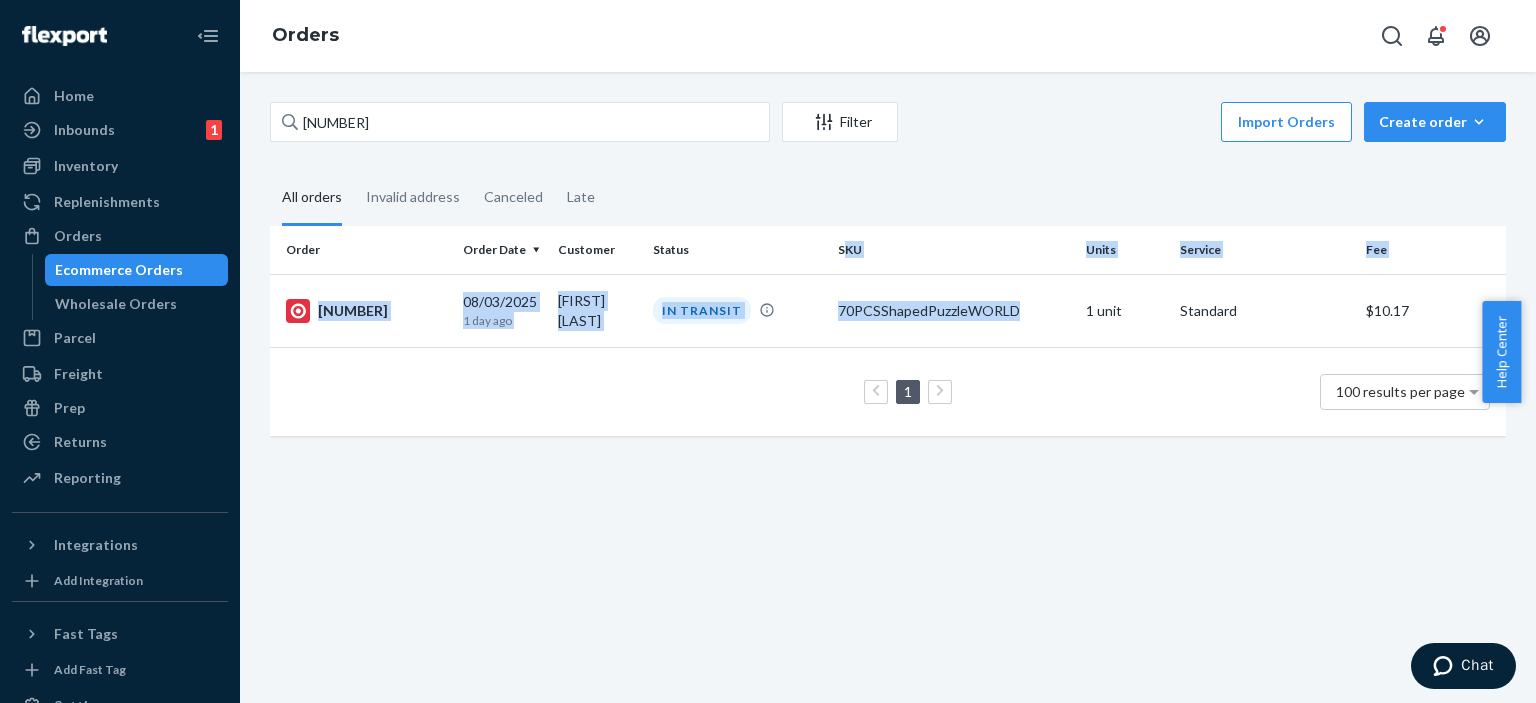 click on "912002744754073-8156367784 Filter Import Orders Create order Ecommerce order Removal order All orders Invalid address Canceled Late Order Order Date Customer Status SKU Units Service Fee 912002744754073-8156367784 08/03/2025 1 day ago Mary McBride IN TRANSIT 70PCSShapedPuzzleWORLD 1 unit Standard $10.17 1 100 results per page" at bounding box center (888, 279) 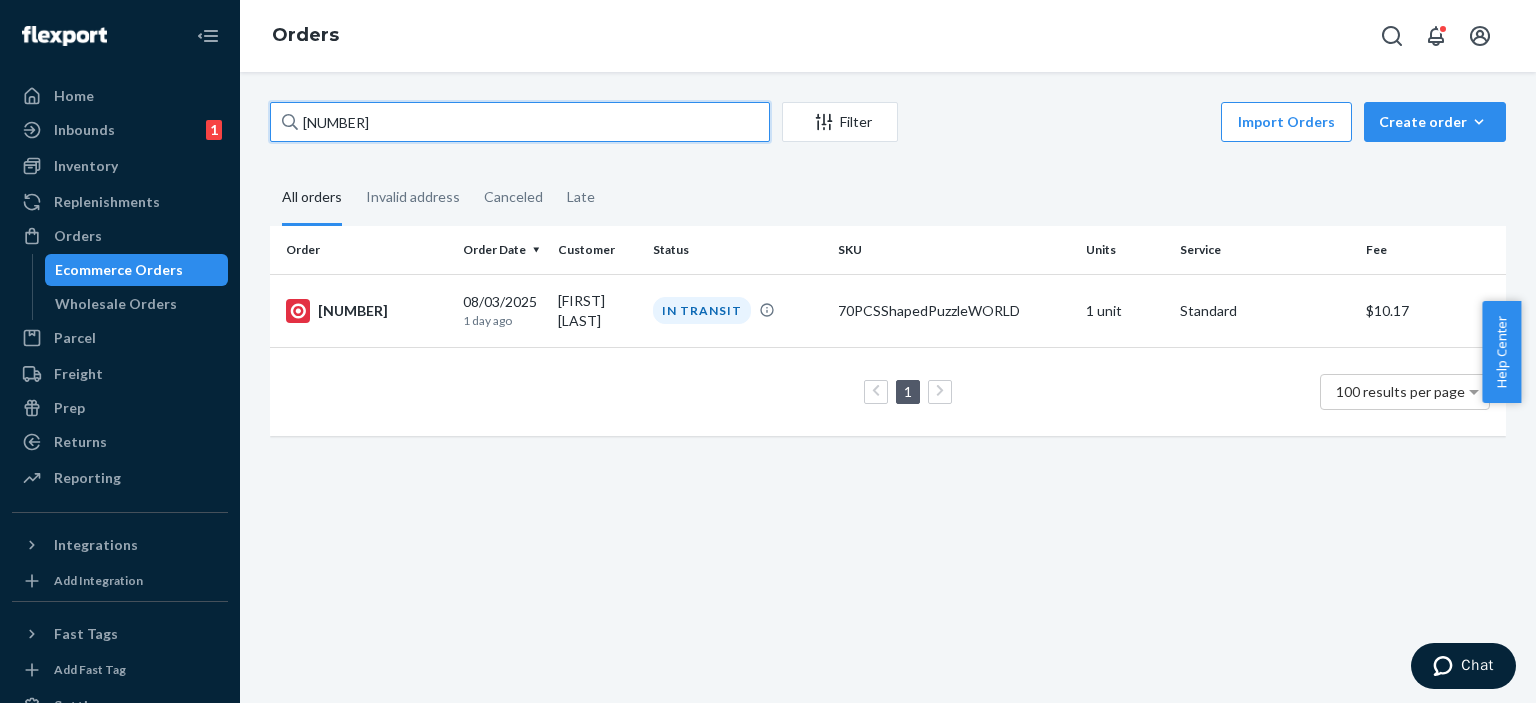 click on "912002744754073-8156367784" at bounding box center (520, 122) 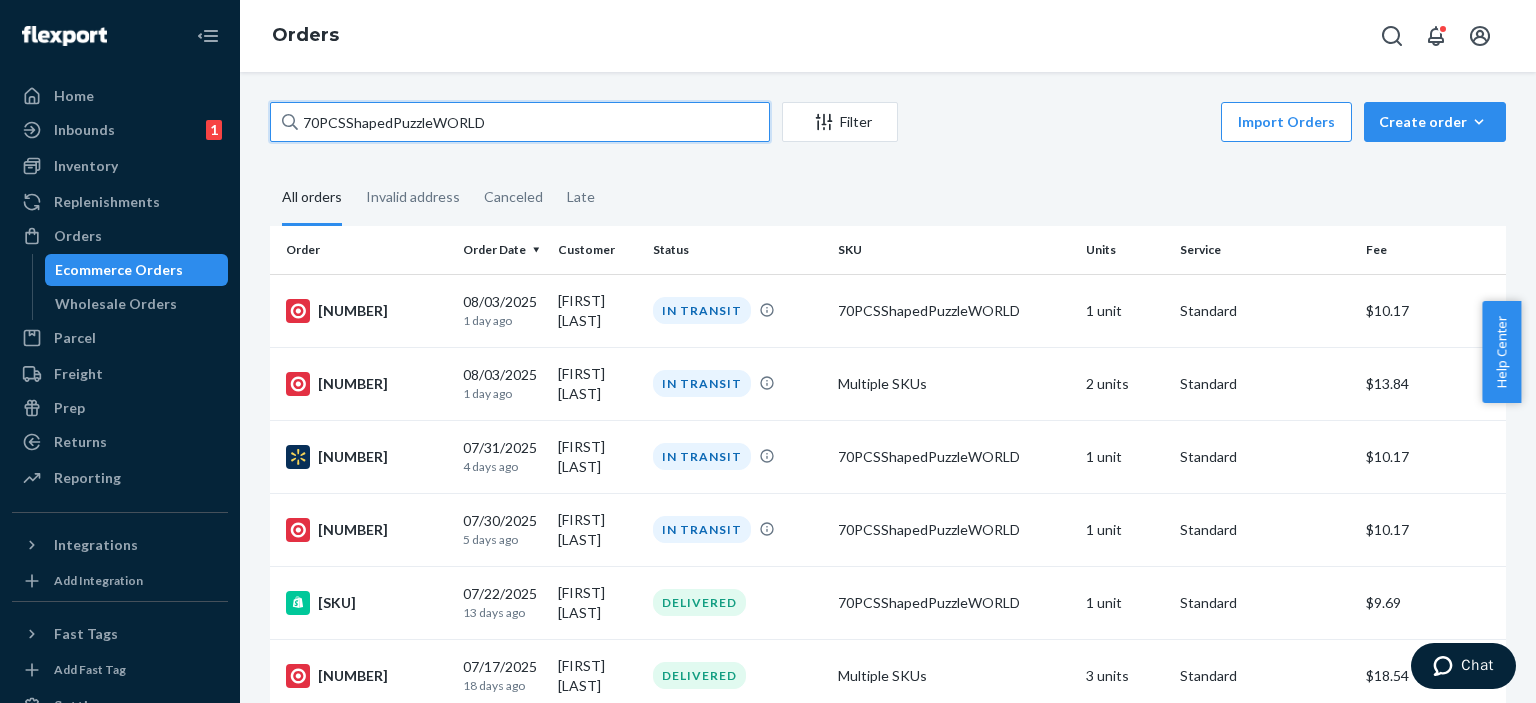 click on "70PCSShapedPuzzleWORLD" at bounding box center (520, 122) 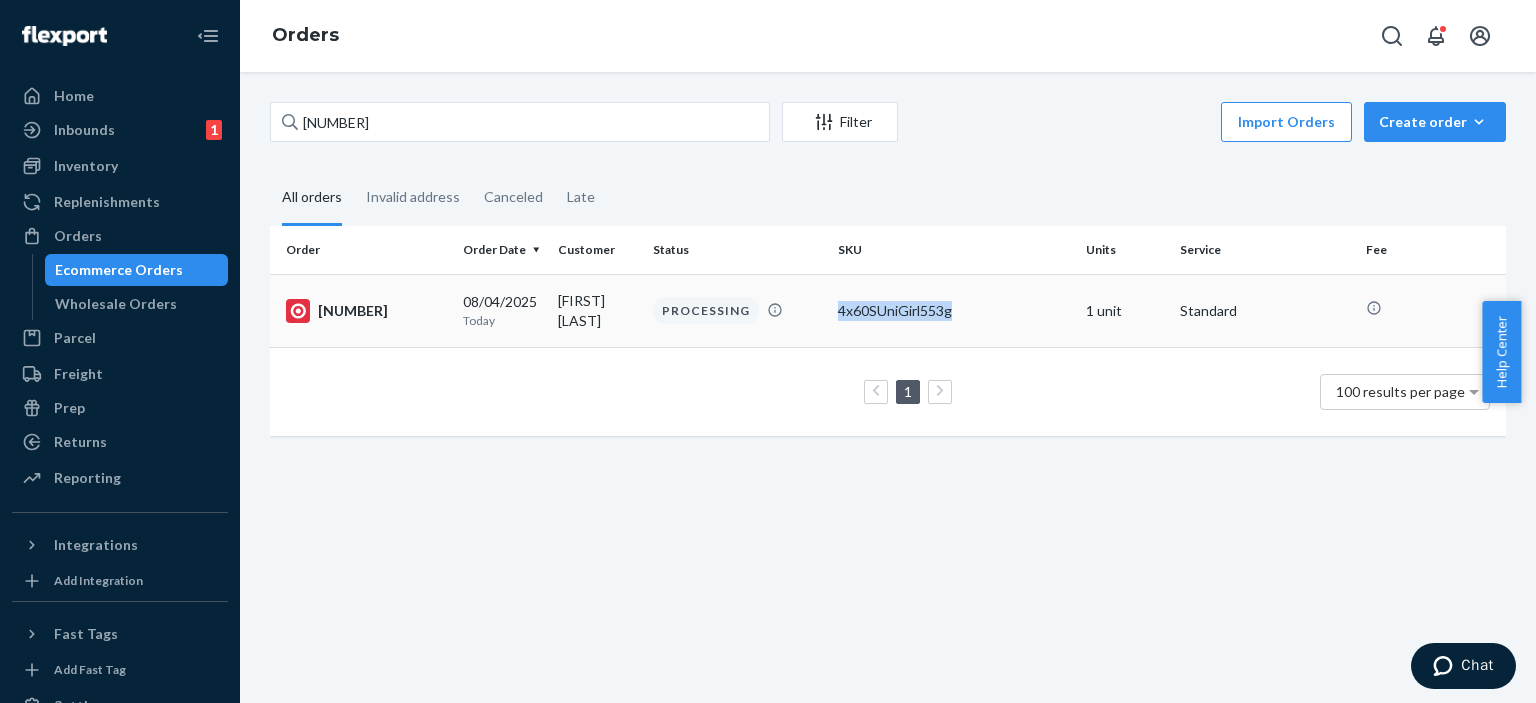 copy on "[NUMBER]x[NUMBER]SUniGirl[NUMBER]g" 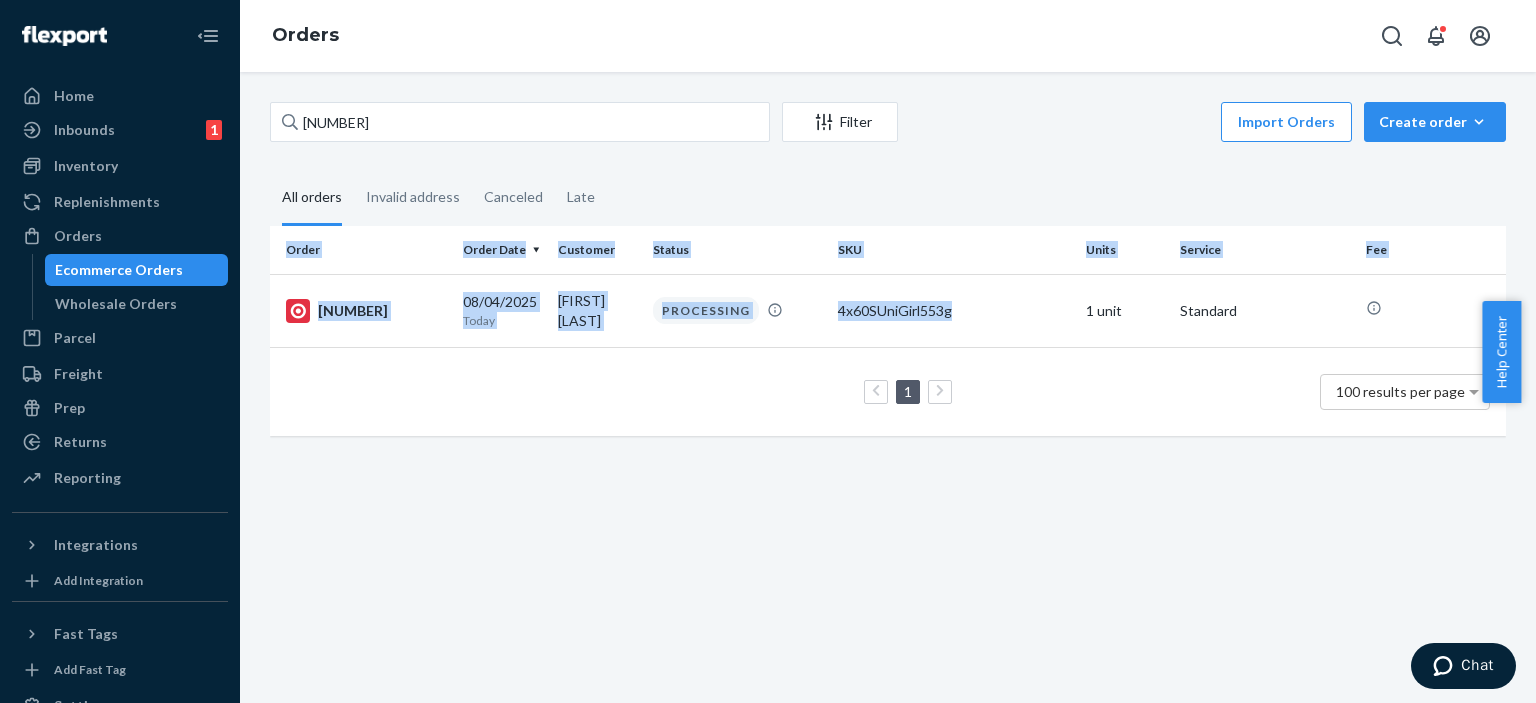 drag, startPoint x: 957, startPoint y: 303, endPoint x: 861, endPoint y: 224, distance: 124.32619 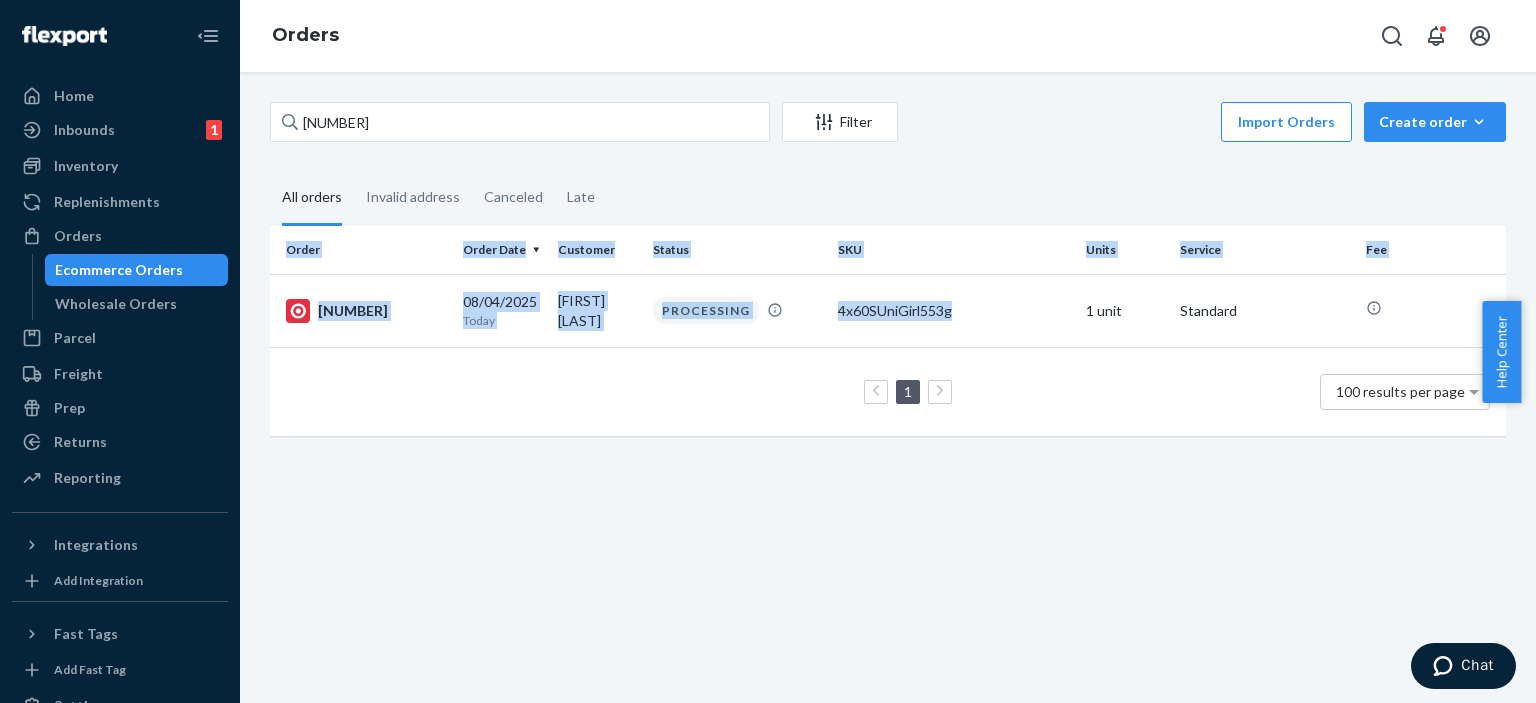 click on "902002744785885-8136347509 Filter Import Orders Create order Ecommerce order Removal order All orders Invalid address Canceled Late Order Order Date Customer Status SKU Units Service Fee 902002744785885-8136347509 08/04/2025 Today Lucette Ramirez PROCESSING 4x60SUniGirl553g 1 unit Standard 1 100 results per page" at bounding box center (888, 279) 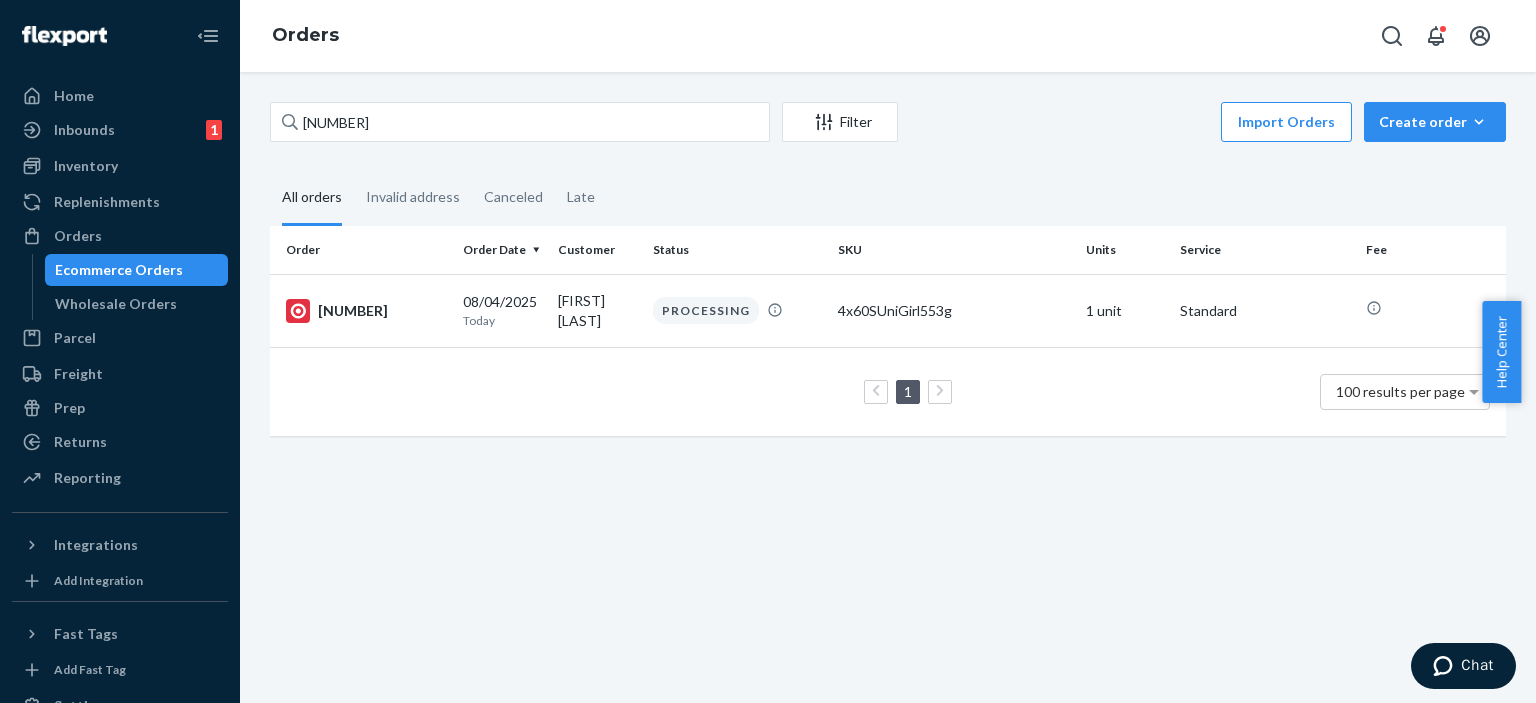 drag, startPoint x: 615, startPoint y: 146, endPoint x: 617, endPoint y: 126, distance: 20.09975 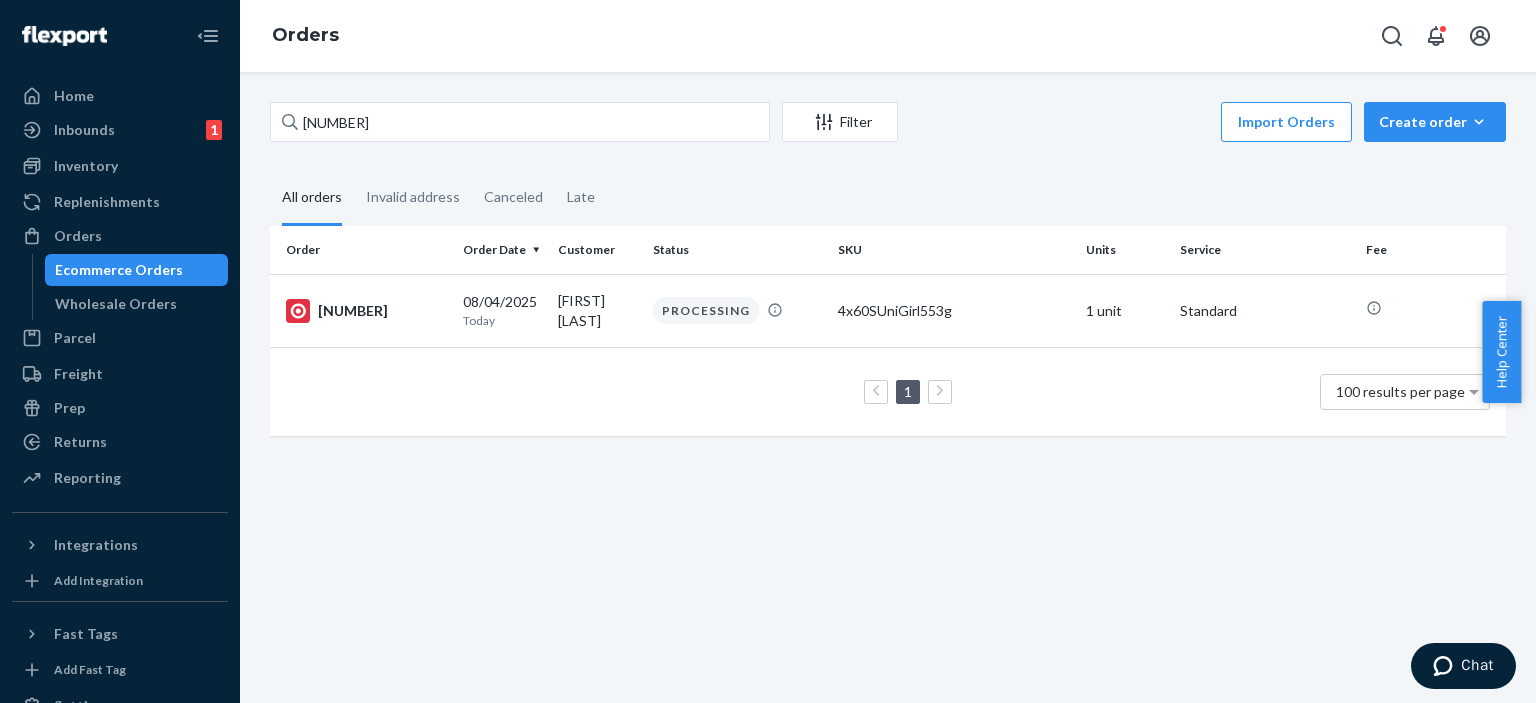 click on "902002744785885-8136347509 Filter Import Orders Create order Ecommerce order Removal order" at bounding box center (888, 124) 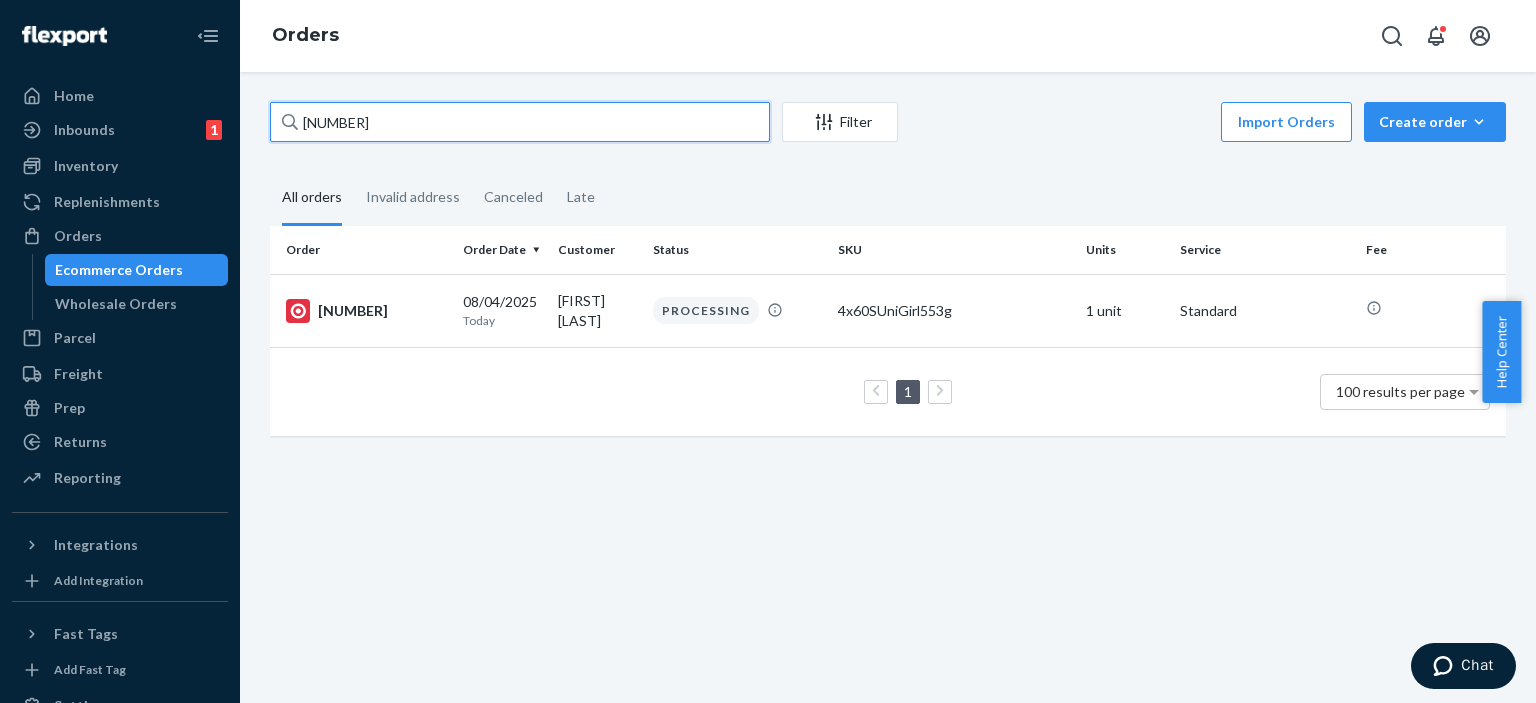click on "902002744785885-8136347509" at bounding box center [520, 122] 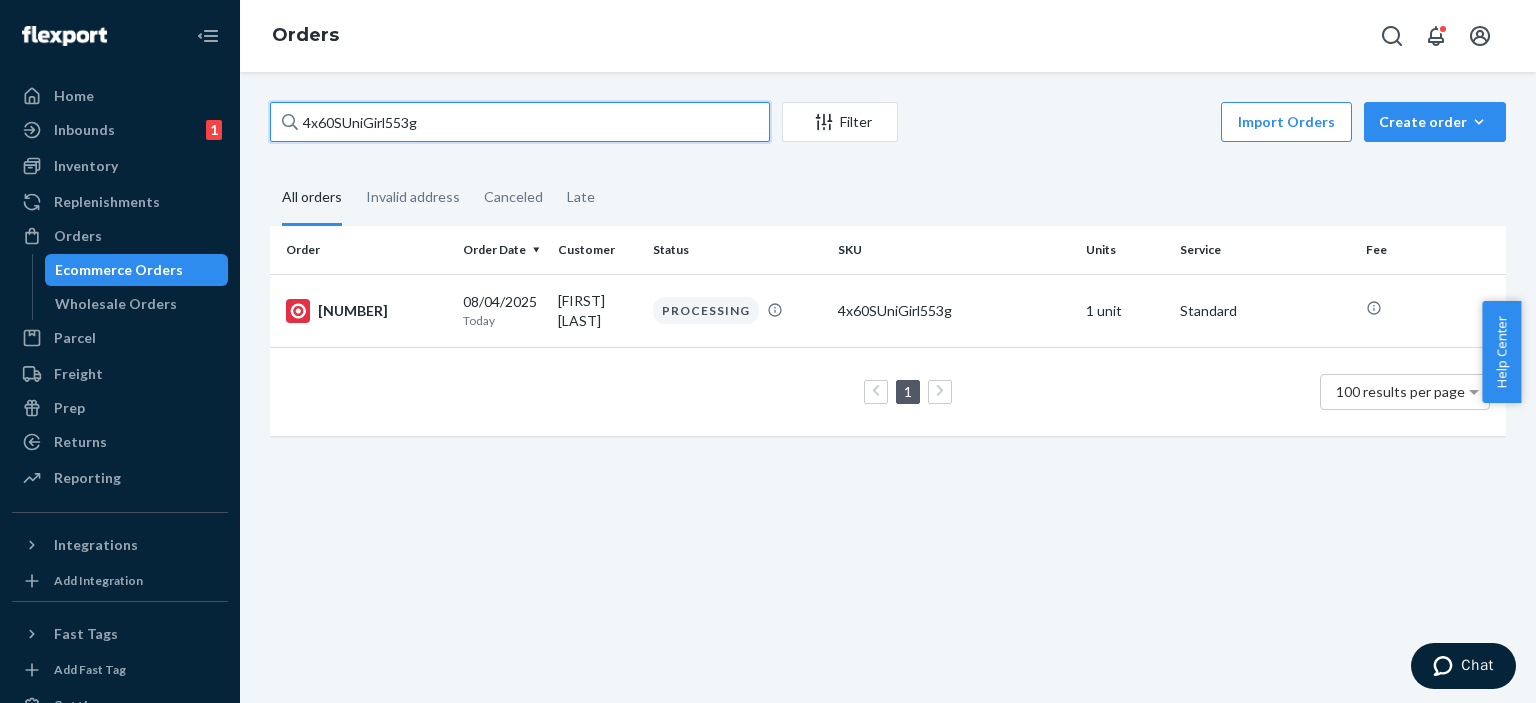 click on "[NUMBER]x[NUMBER]SUniGirl[NUMBER]g" at bounding box center [520, 122] 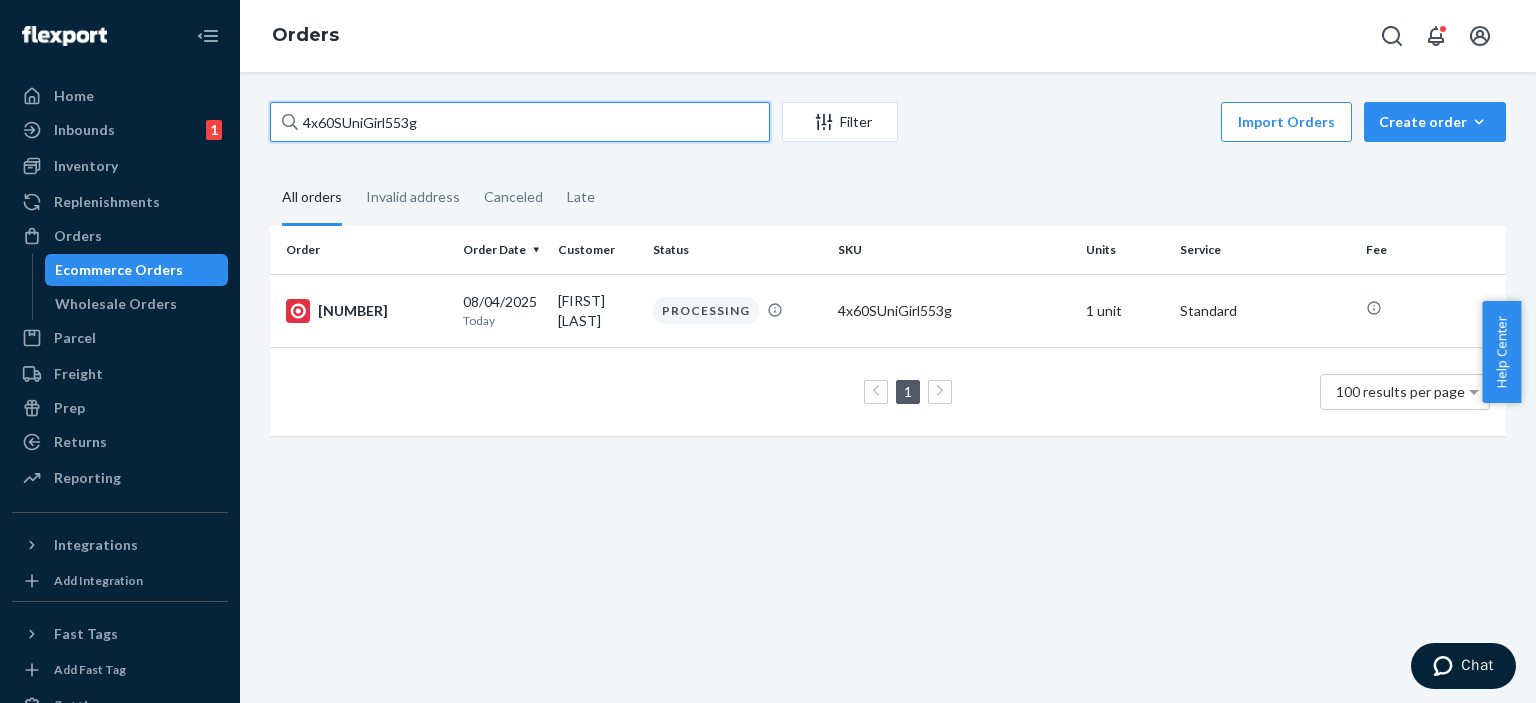 click on "[NUMBER]x[NUMBER]SUniGirl[NUMBER]g" at bounding box center (520, 122) 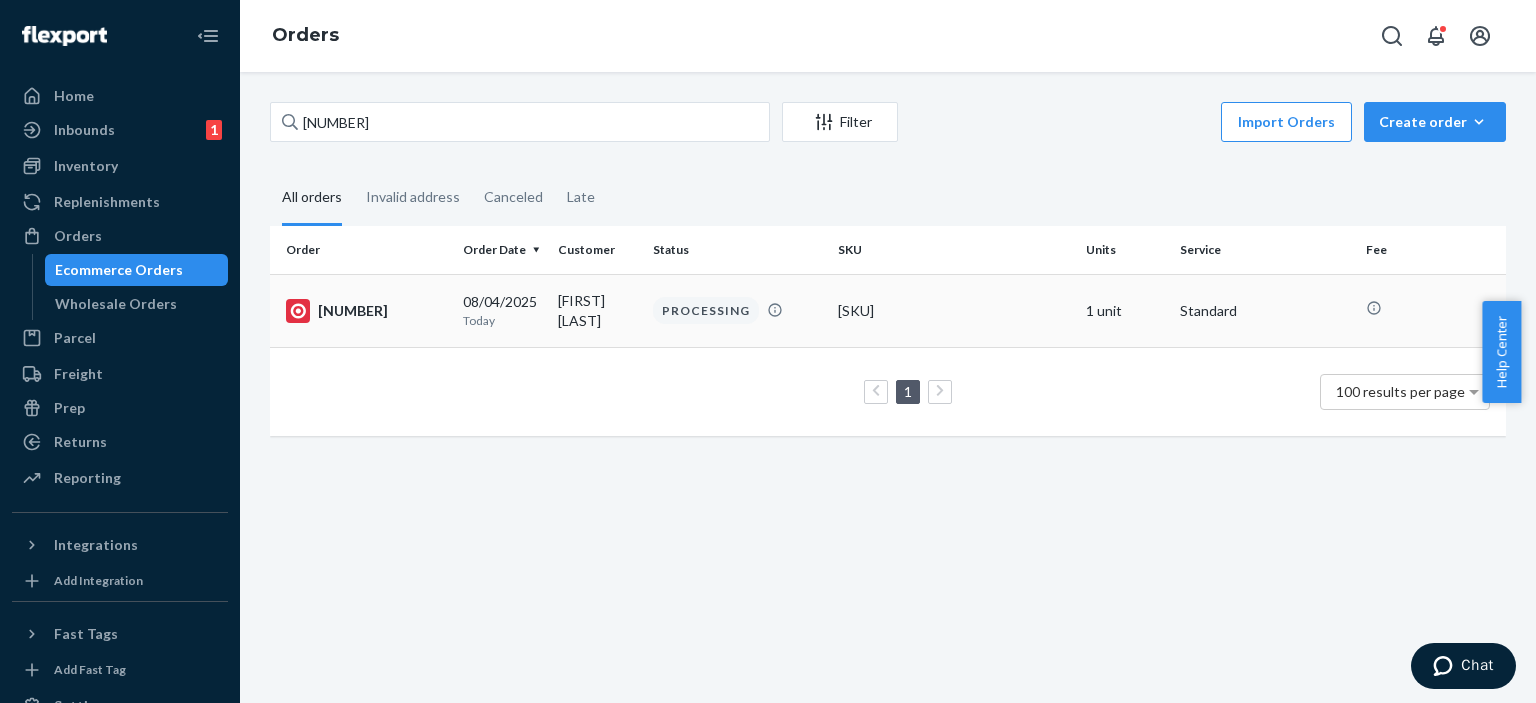 copy on "GH-KV0L-QL61" 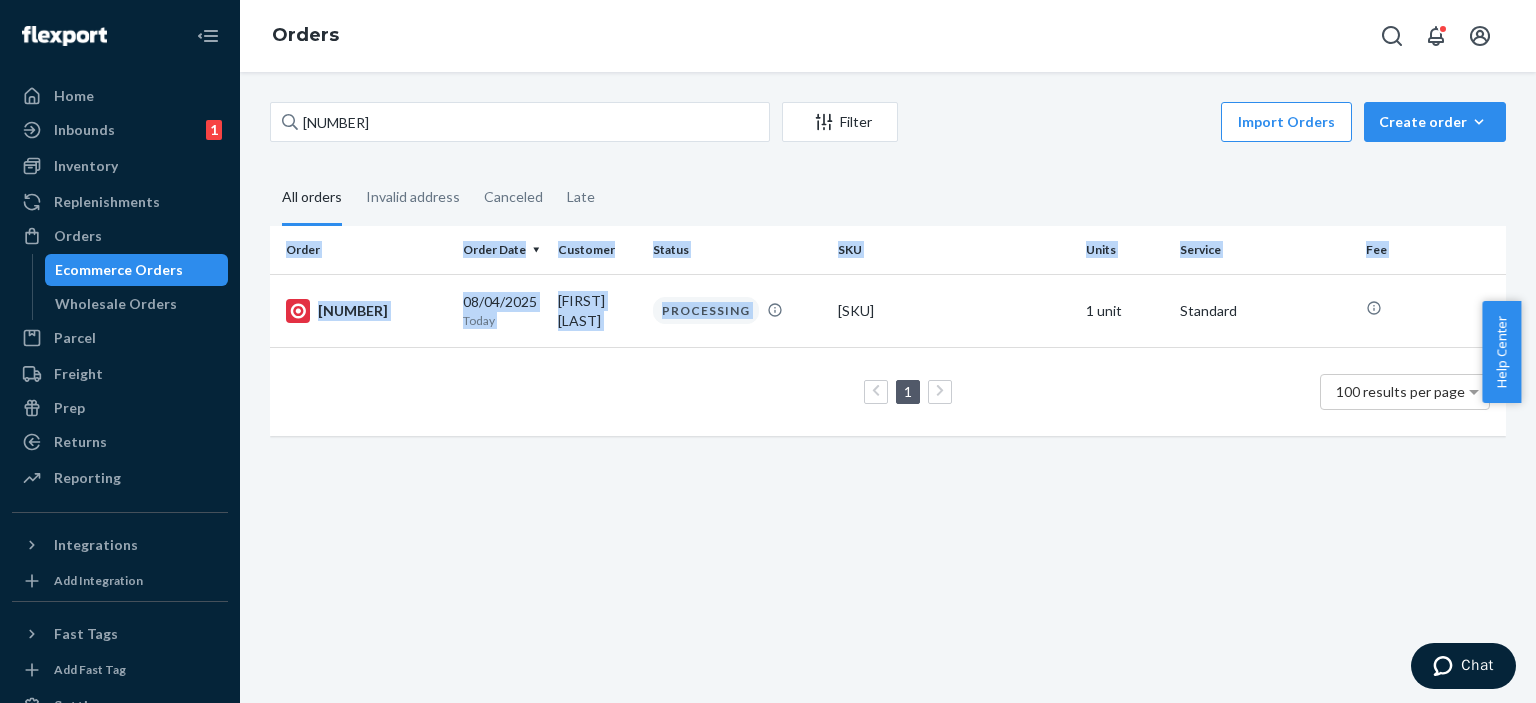drag, startPoint x: 834, startPoint y: 307, endPoint x: 931, endPoint y: 187, distance: 154.30165 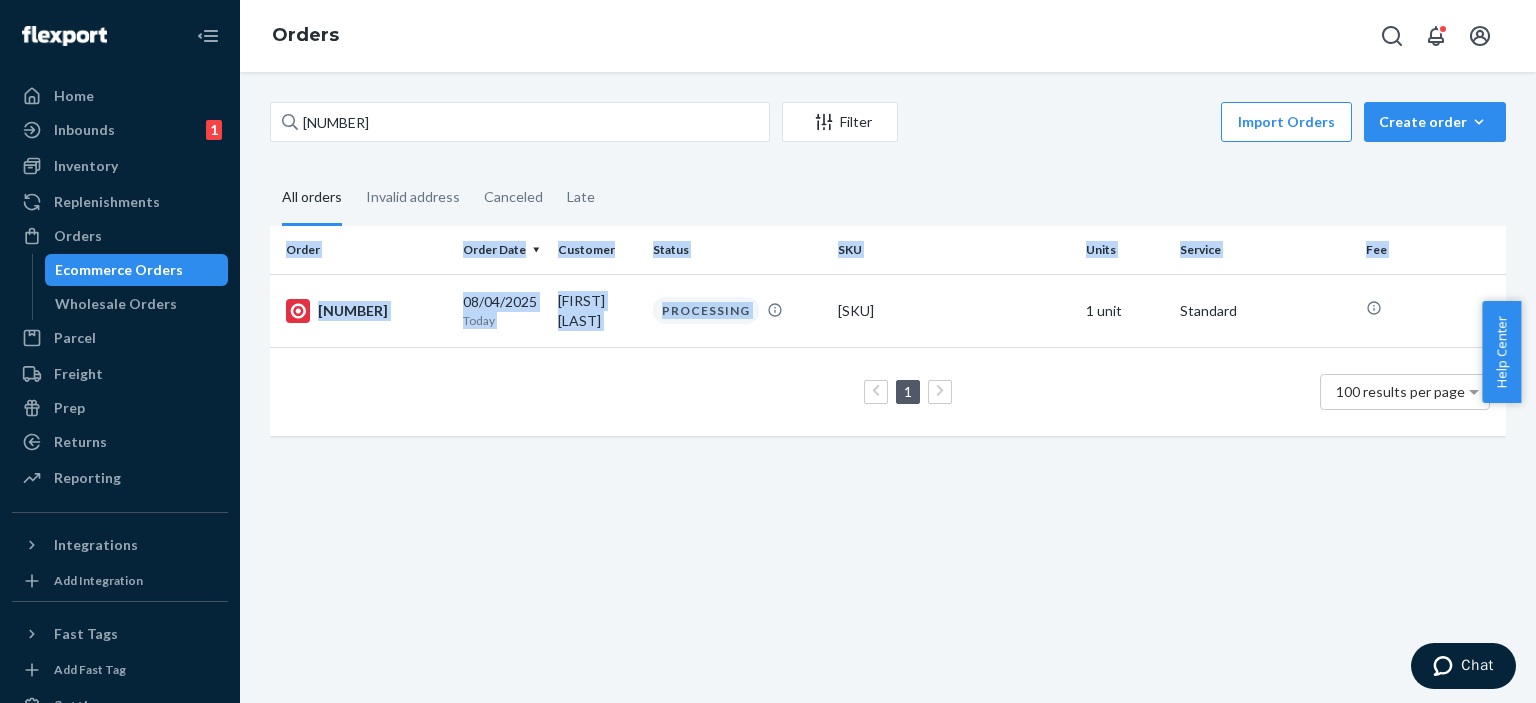 click on "912002745165029-8164227646 Filter Import Orders Create order Ecommerce order Removal order All orders Invalid address Canceled Late Order Order Date Customer Status SKU Units Service Fee 912002745165029-8164227646 08/04/2025 Today Cynthia McCauley PROCESSING GH-KV0L-QL61 1 unit Standard 1 100 results per page" at bounding box center (888, 279) 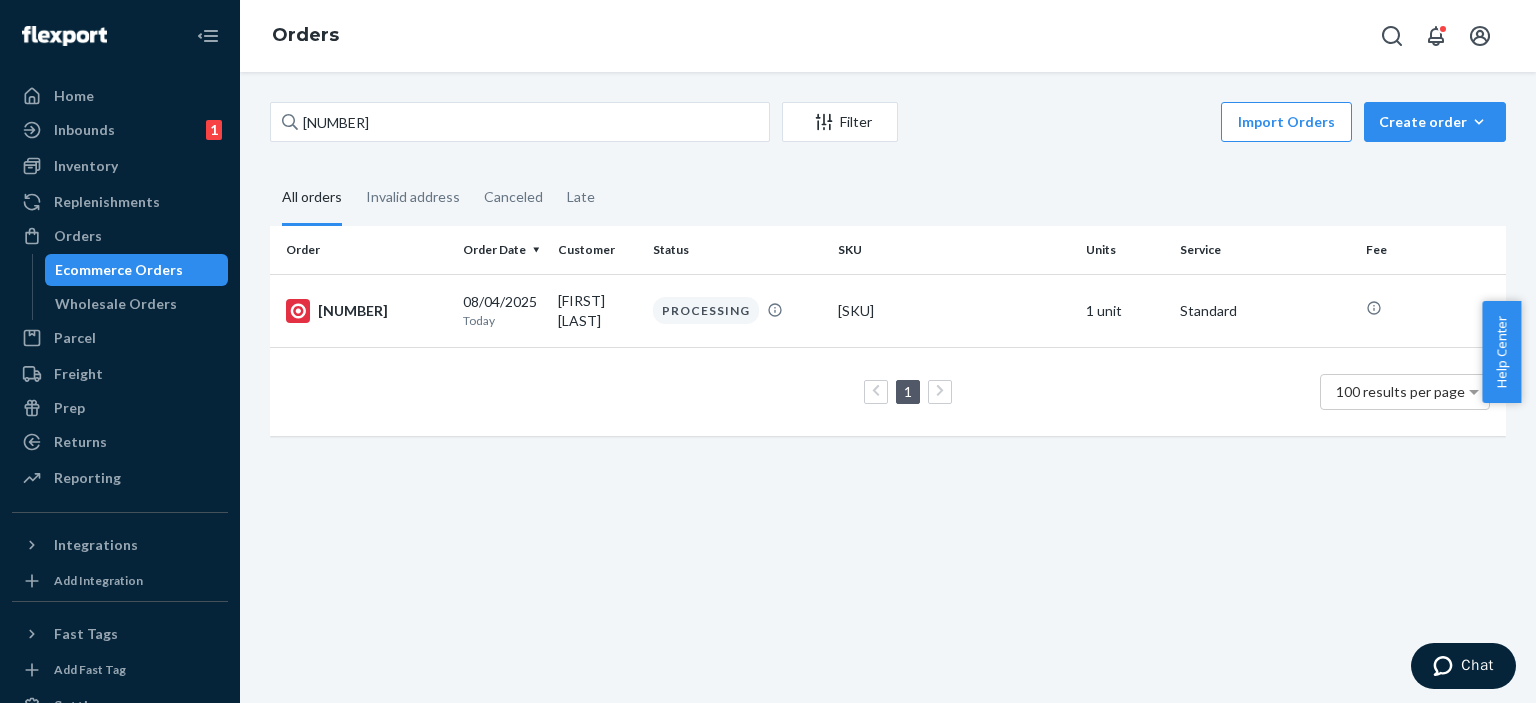 click on "912002745165029-8164227646 Filter Import Orders Create order Ecommerce order Removal order" at bounding box center (888, 124) 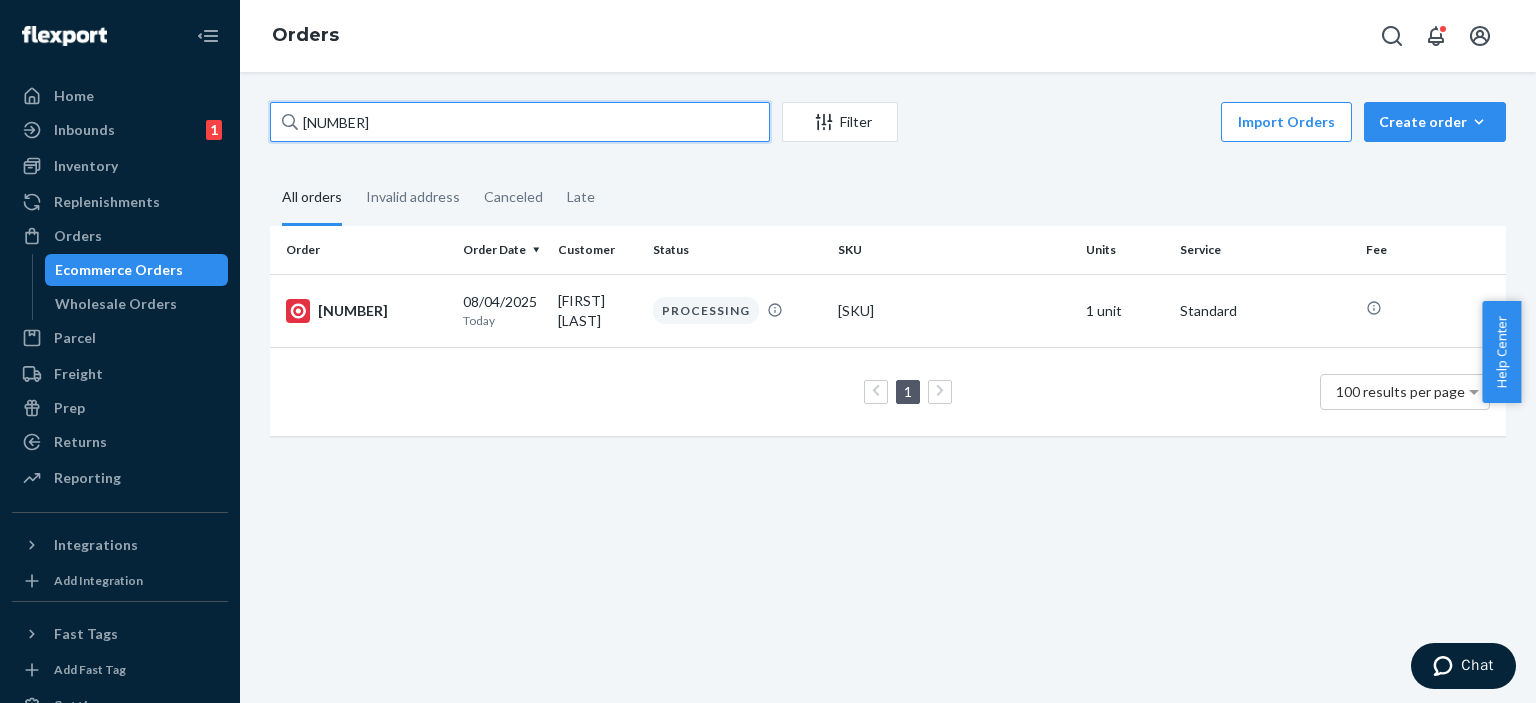 click on "912002745165029-8164227646" at bounding box center (520, 122) 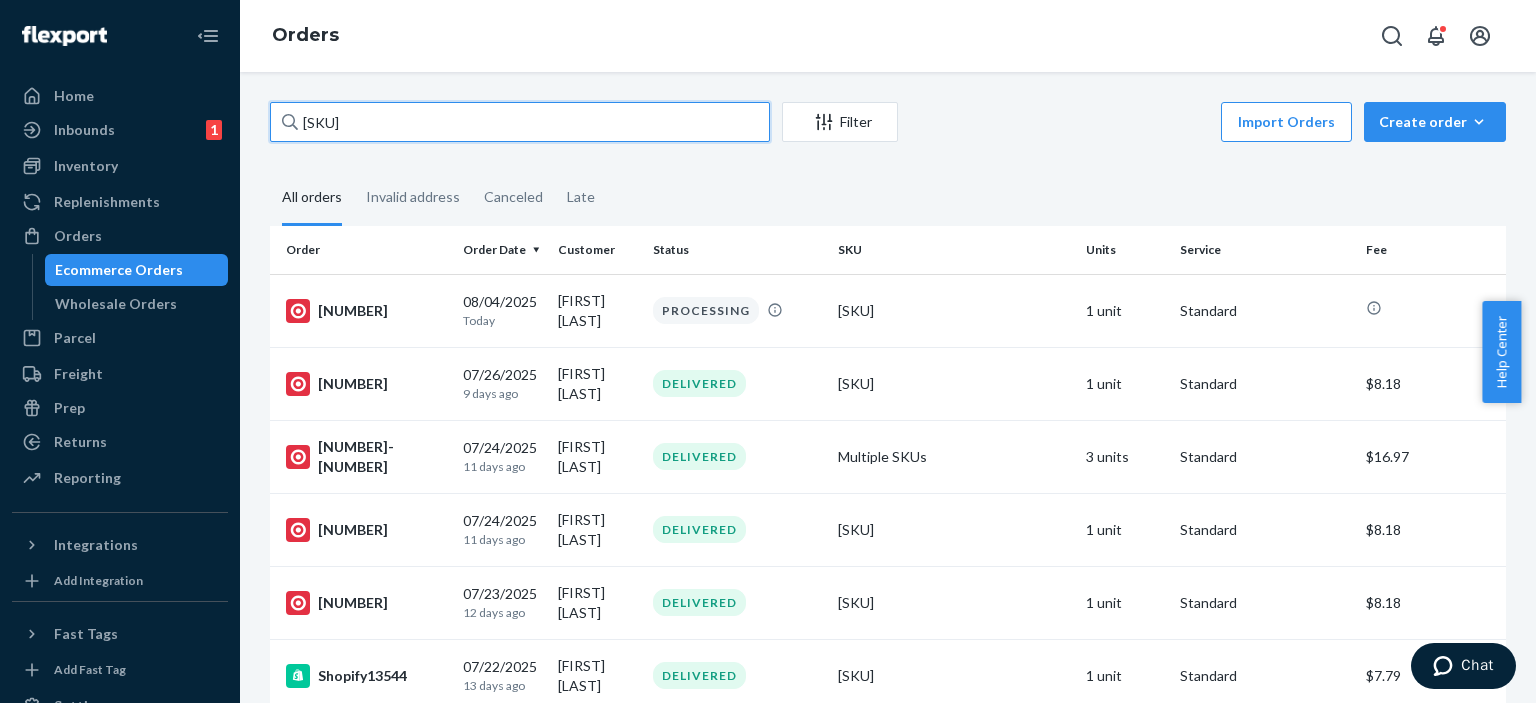 click on "GH-KV0L-QL61" at bounding box center [520, 122] 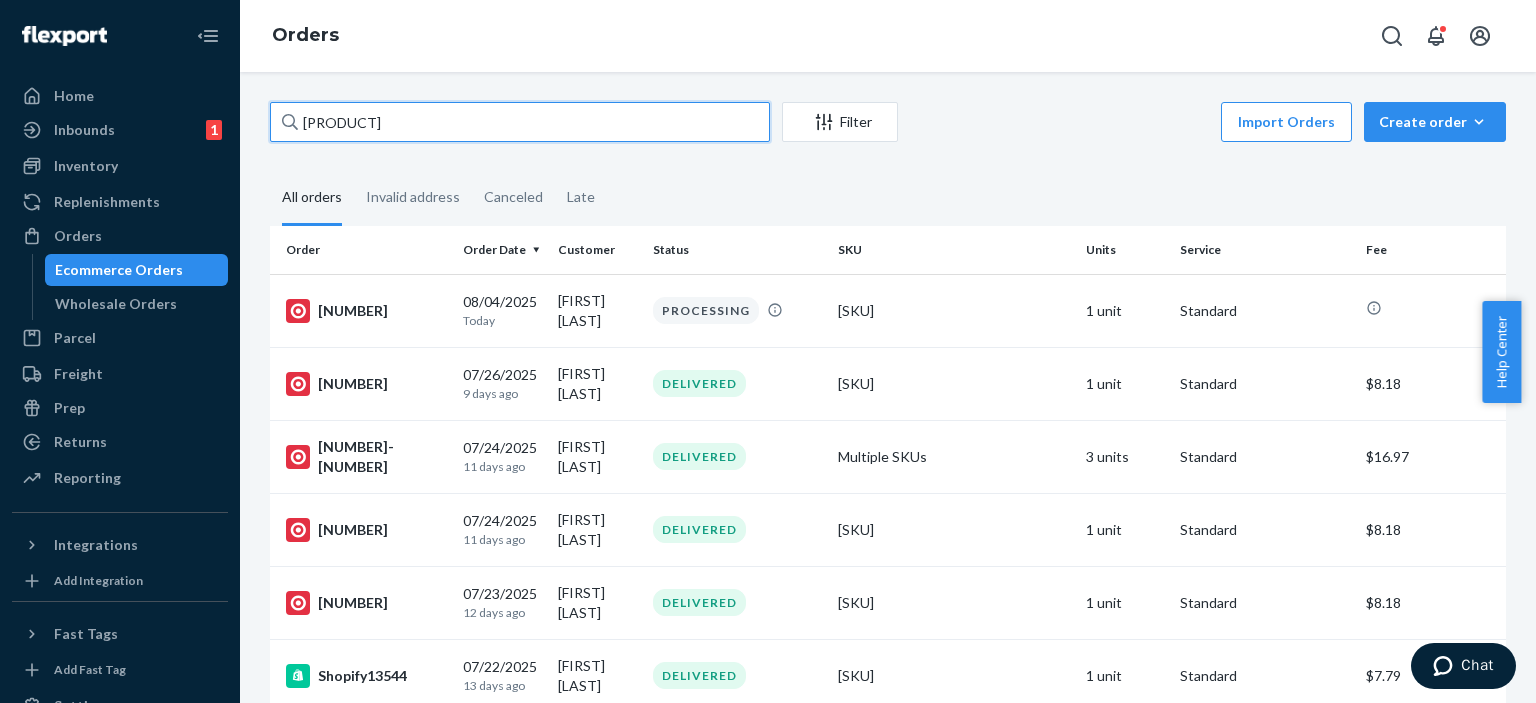 click on "GH-KV0L-102002745532854-8147949445" at bounding box center [520, 122] 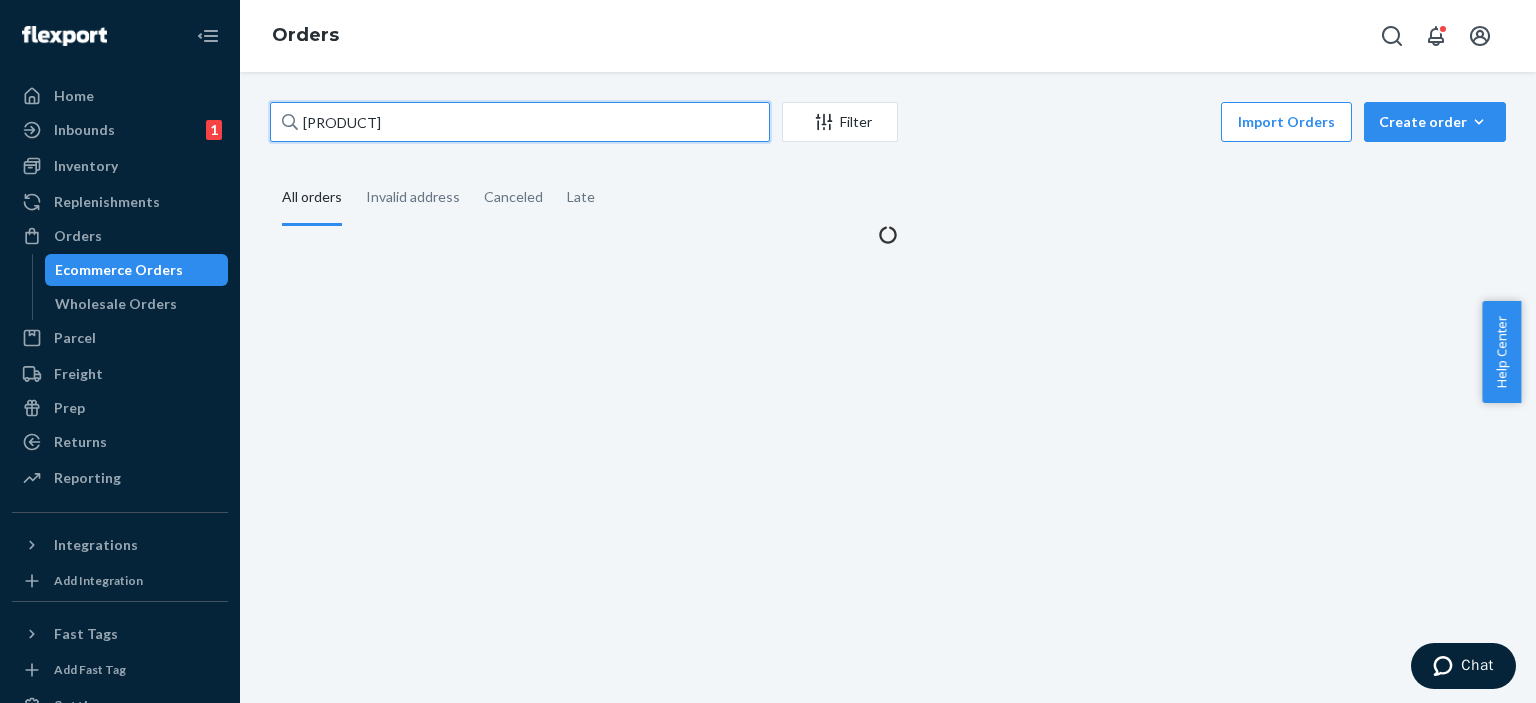 click on "GH-KV0L-102002745532854-8147949445" at bounding box center [520, 122] 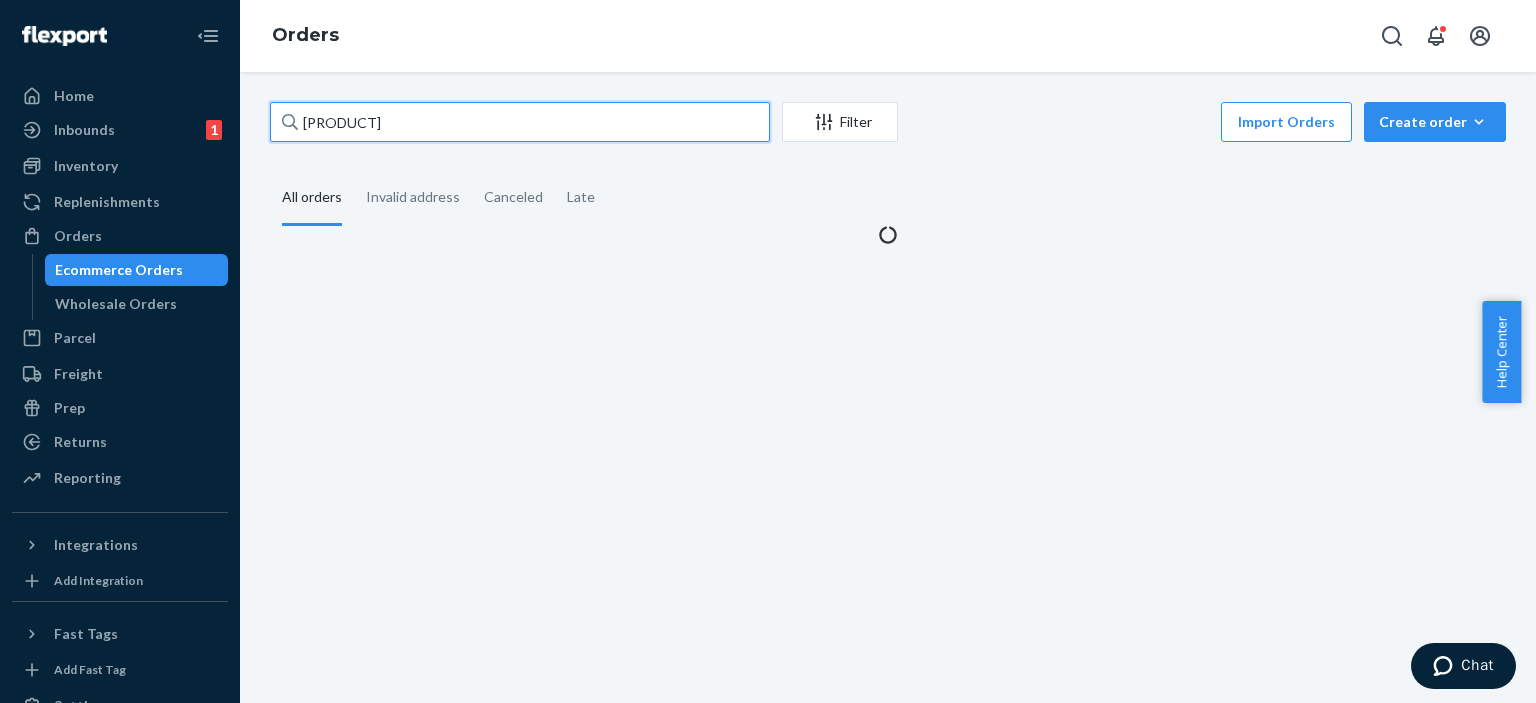 paste on "102002745532854-" 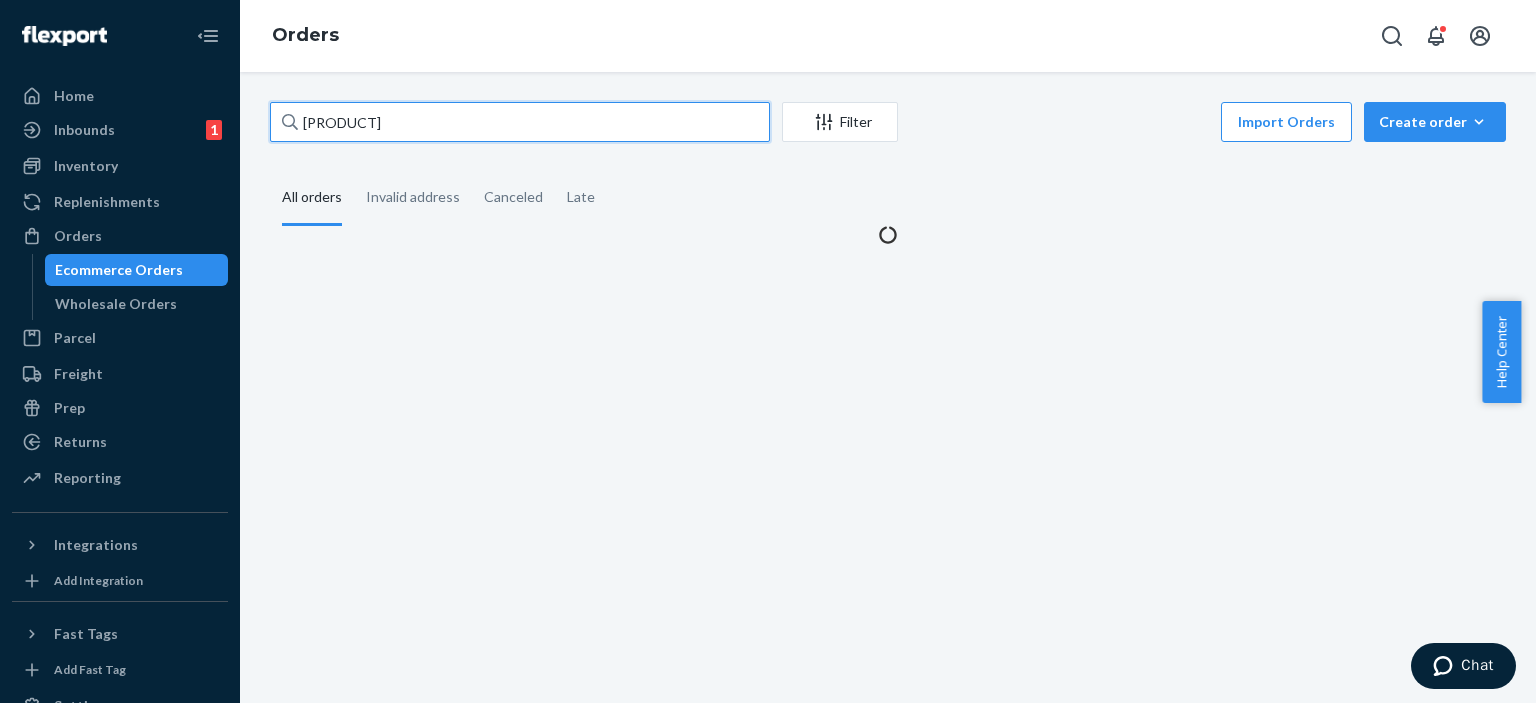 click on "GH-KV0L-102002745532854-102002745532854-8147949445" at bounding box center [520, 122] 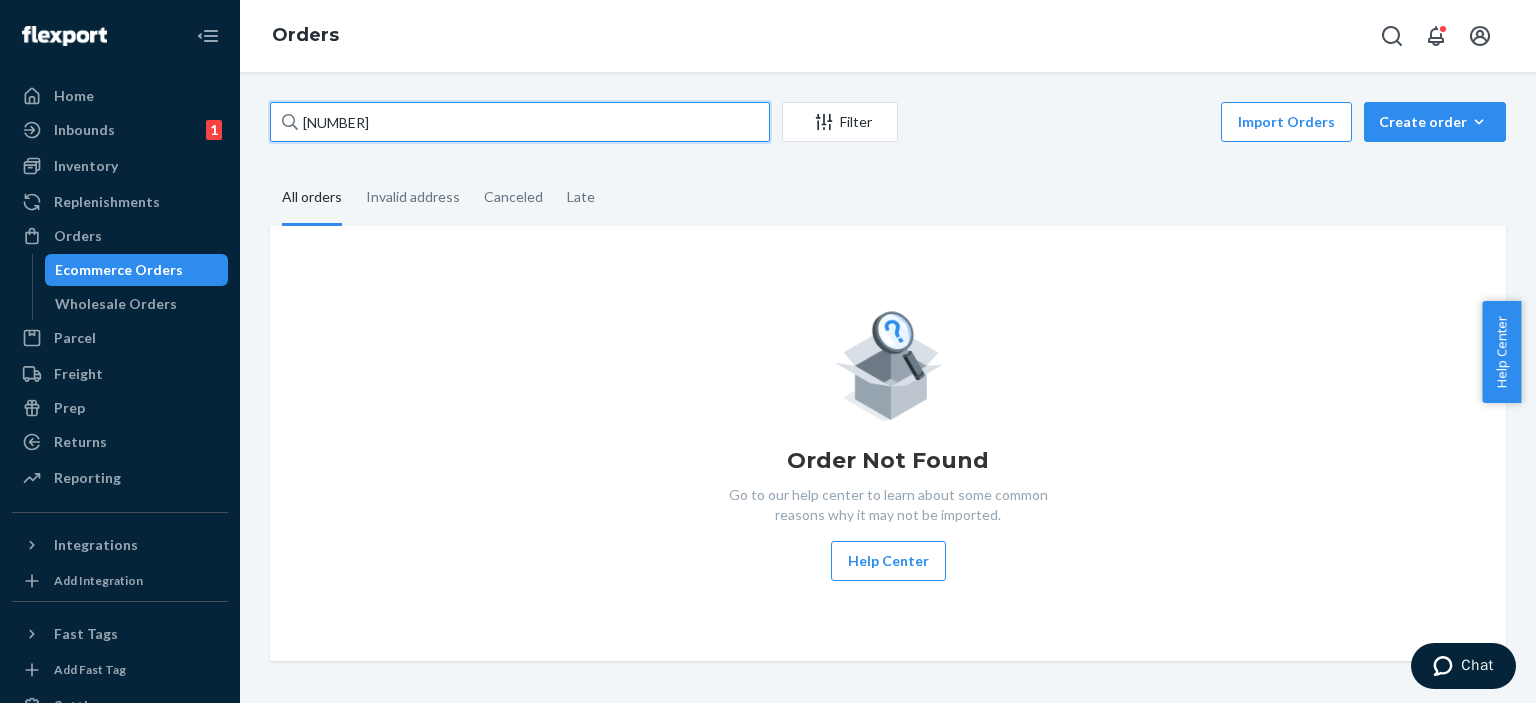 click on "102002745532854-8147949445" at bounding box center (520, 122) 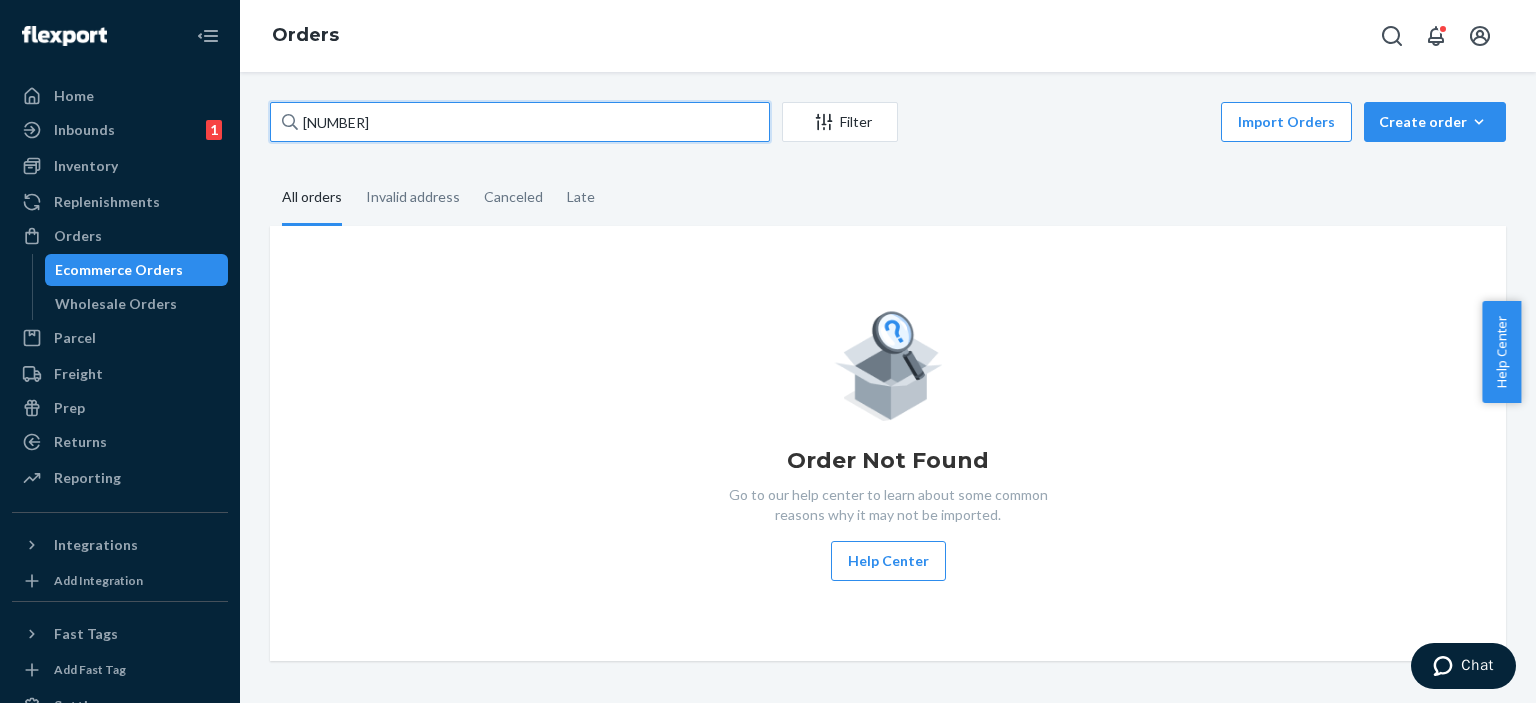 click on "102002745532854-8147949445" at bounding box center (520, 122) 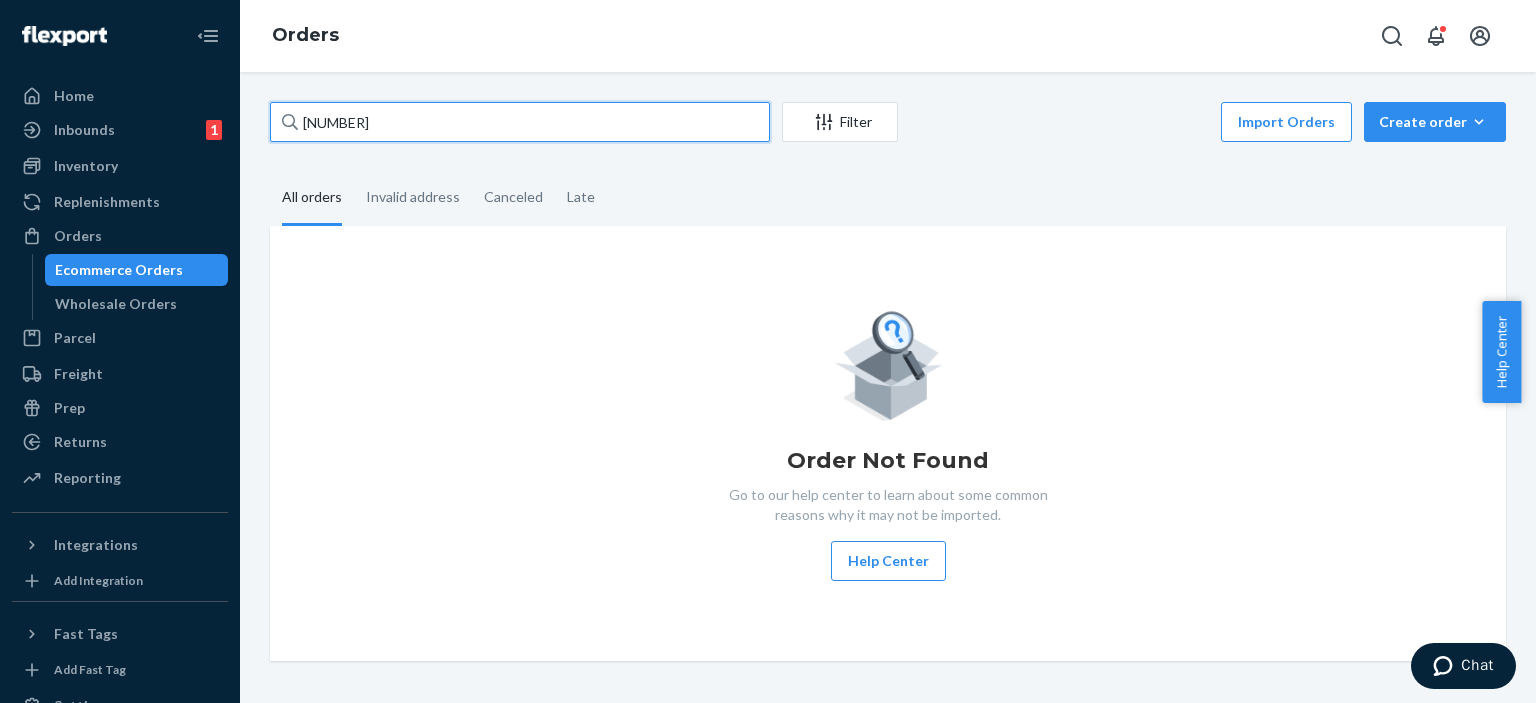 type on "102002745532854-8147949445" 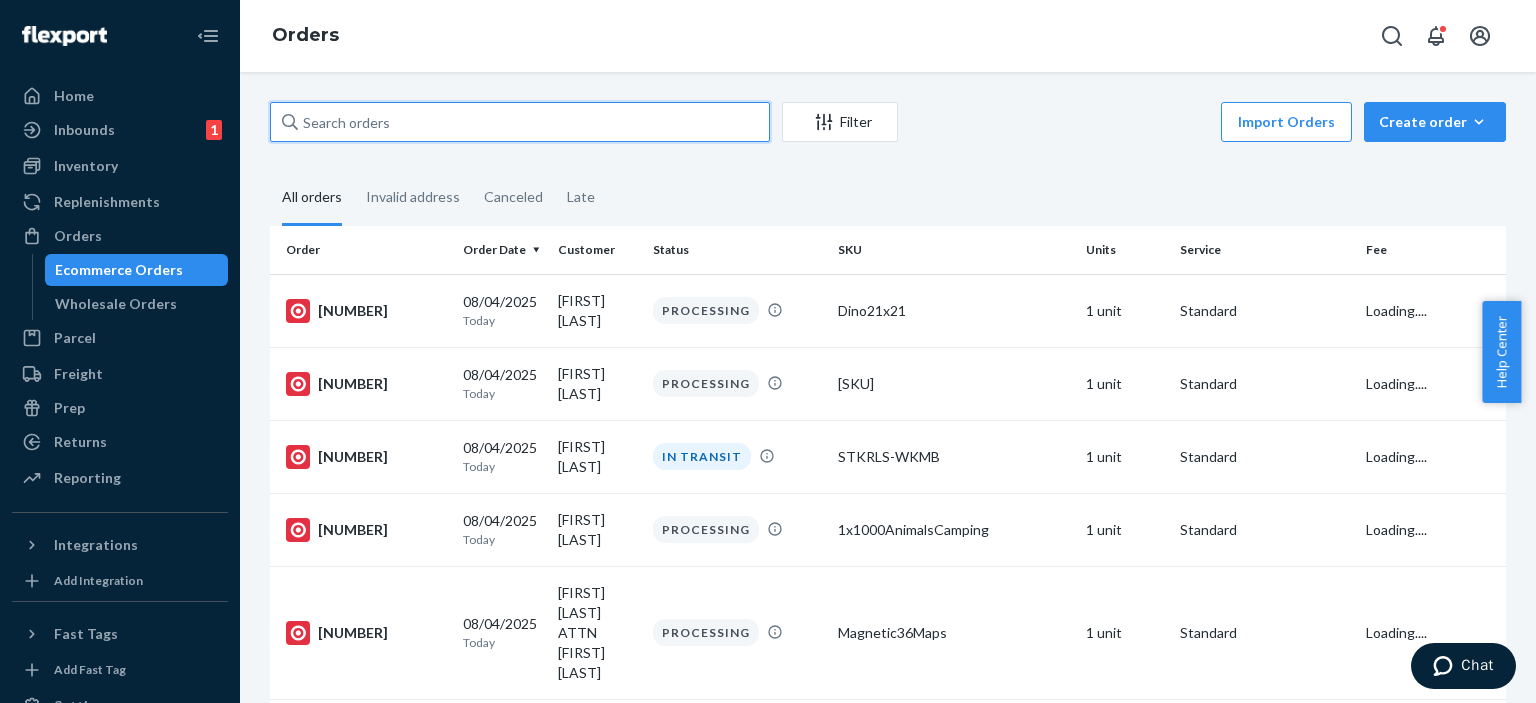 paste on "102002745532854-8147949445" 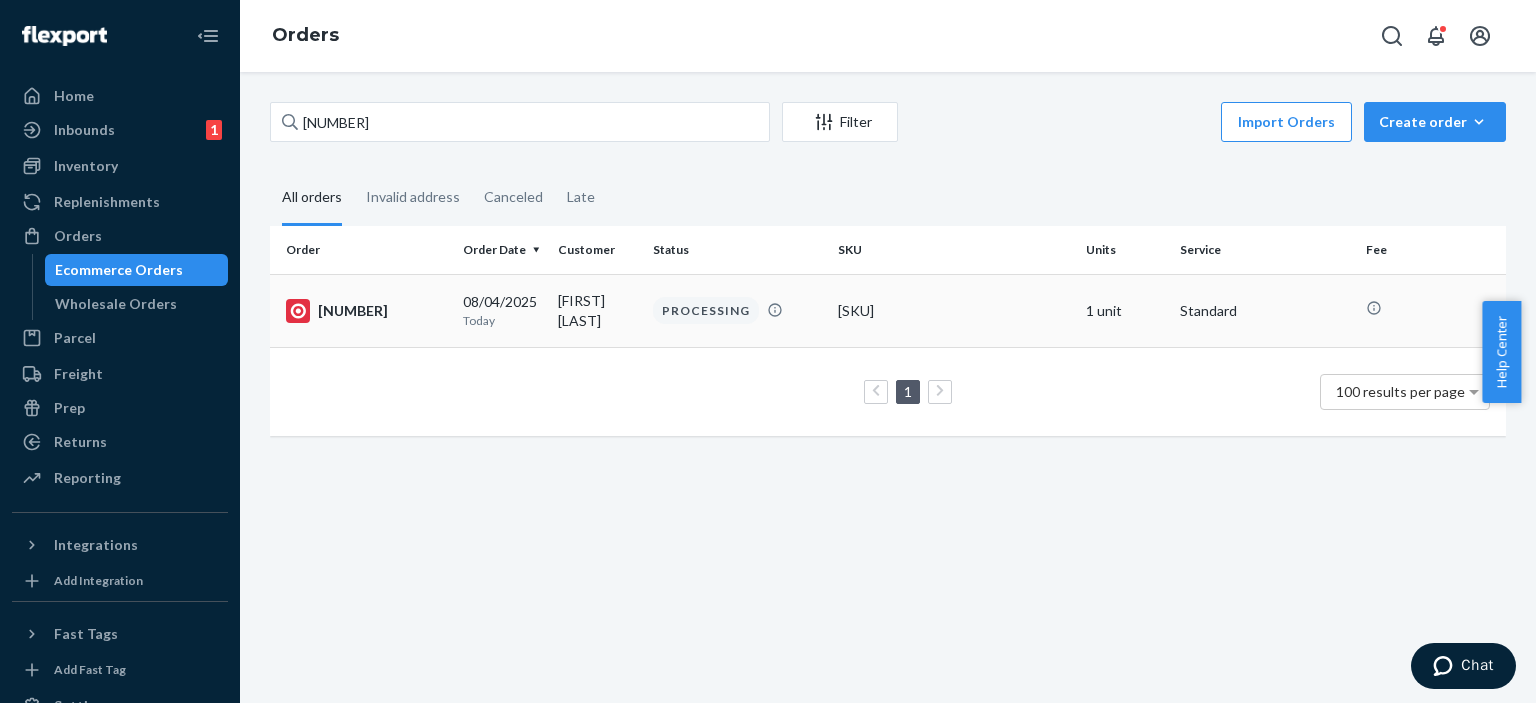 copy on "Glow4x60Bugs" 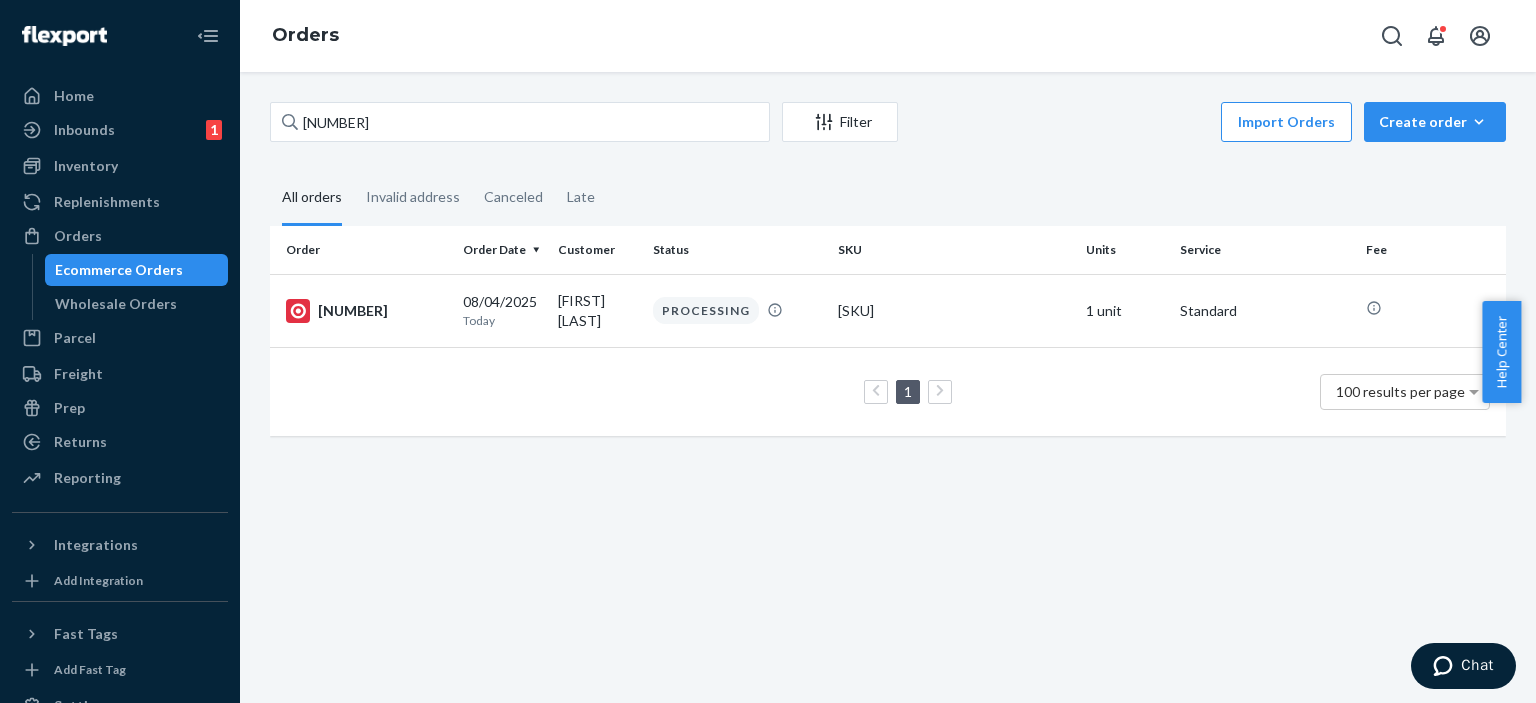 drag, startPoint x: 924, startPoint y: 318, endPoint x: 689, endPoint y: 140, distance: 294.8033 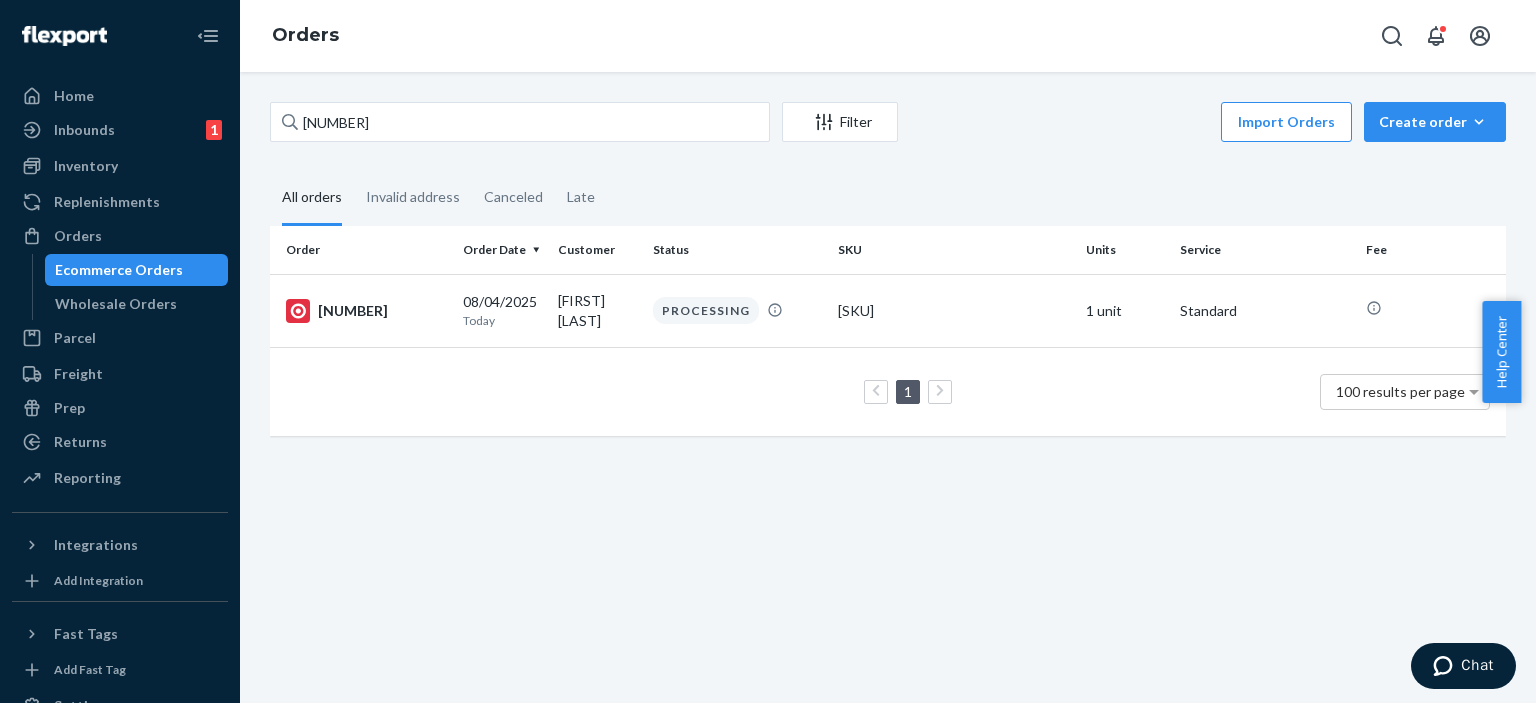 click on "102002745532854-8147949445 Filter Import Orders Create order Ecommerce order Removal order All orders Invalid address Canceled Late Order Order Date Customer Status SKU Units Service Fee 102002745532854-8147949445 08/04/2025 Today Julia Novena PROCESSING Glow4x60Bugs 1 unit Standard 1 100 results per page" at bounding box center [888, 279] 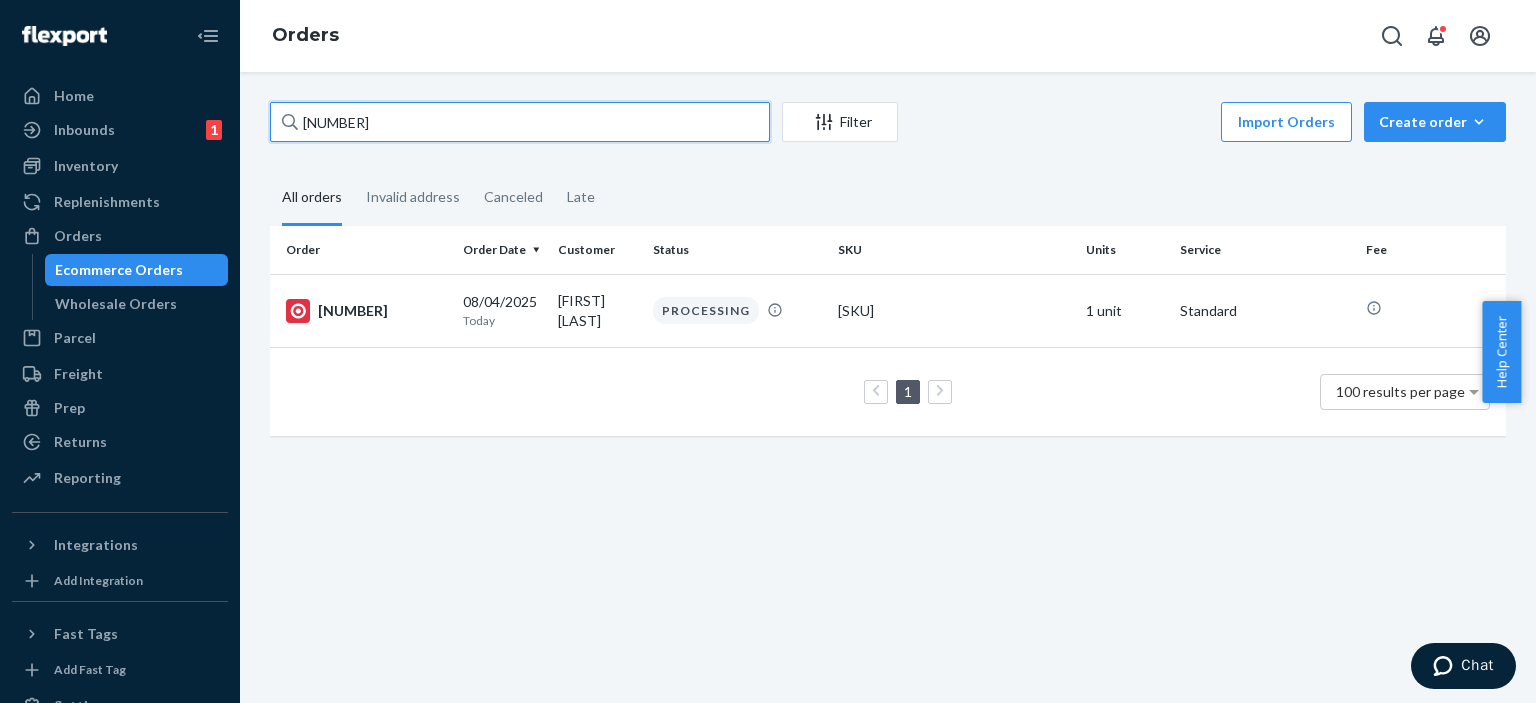 click on "102002745532854-8147949445" at bounding box center (520, 122) 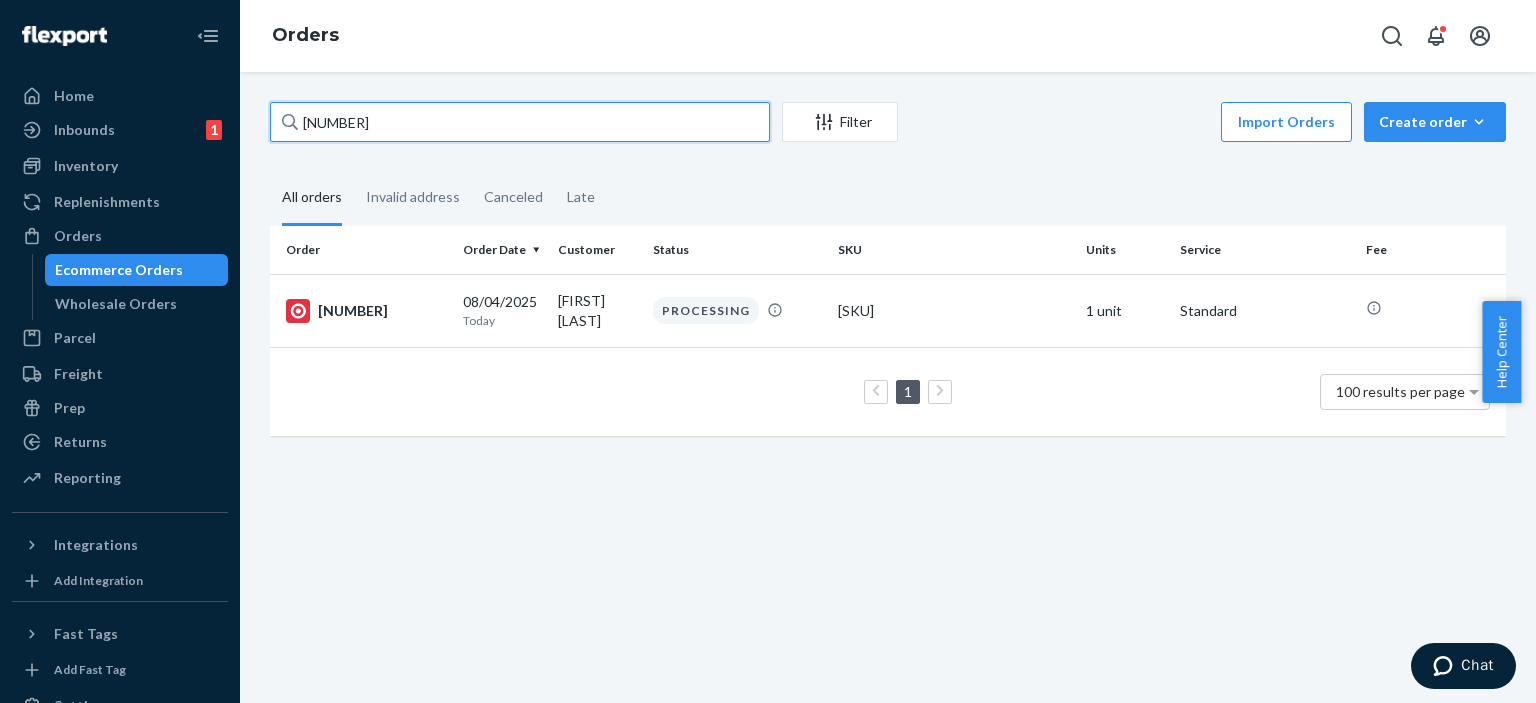 paste on "Glow4x60Bugs" 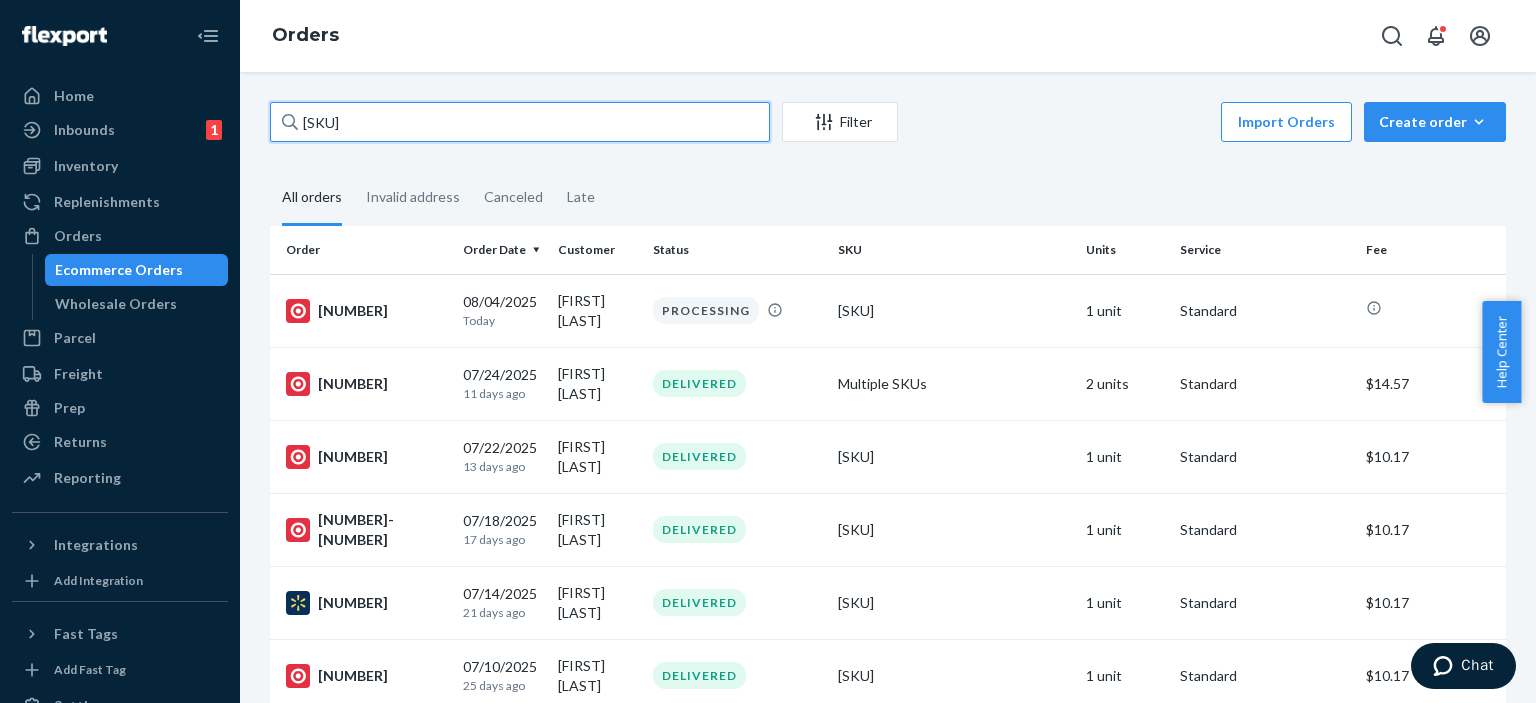 click on "Glow4x60Bugs" at bounding box center (520, 122) 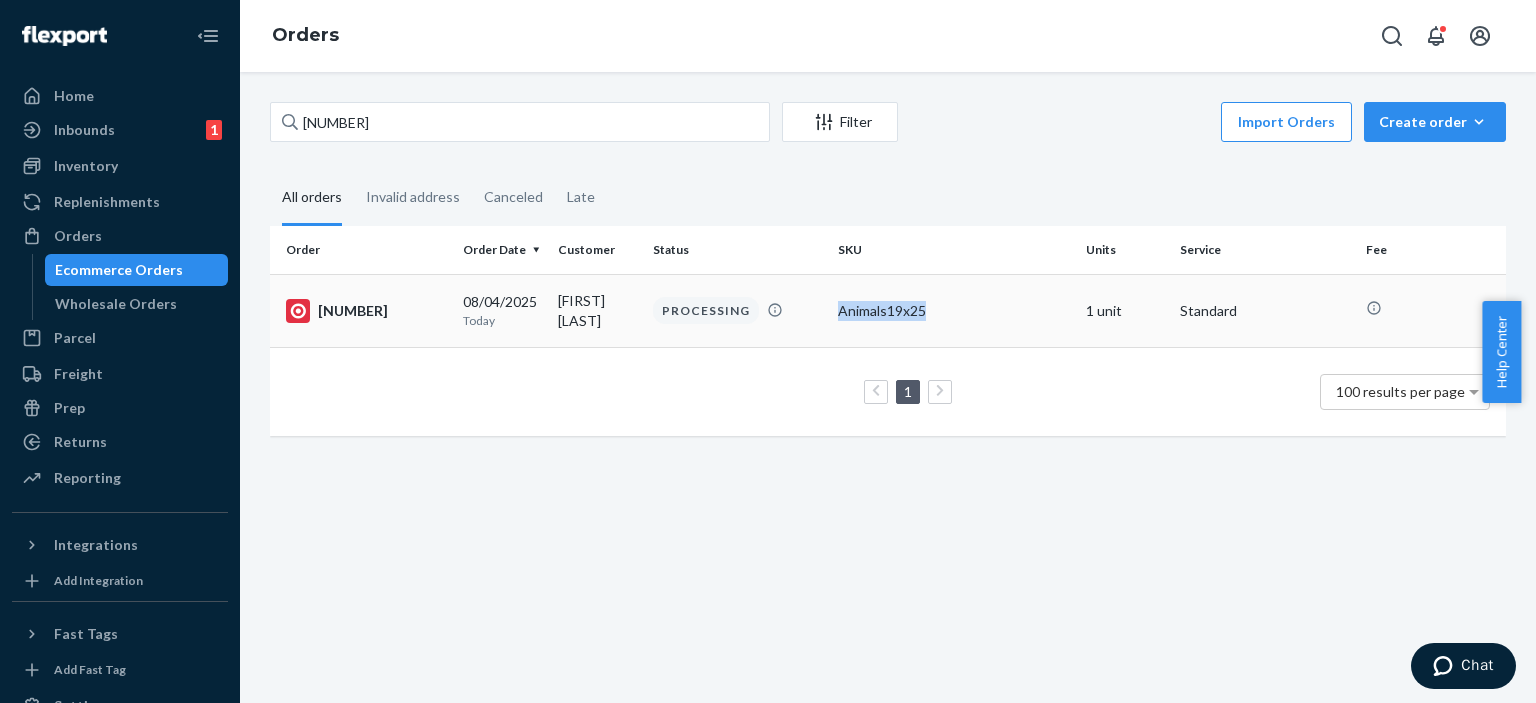 copy on "Animals[NUMBER]x[NUMBER]" 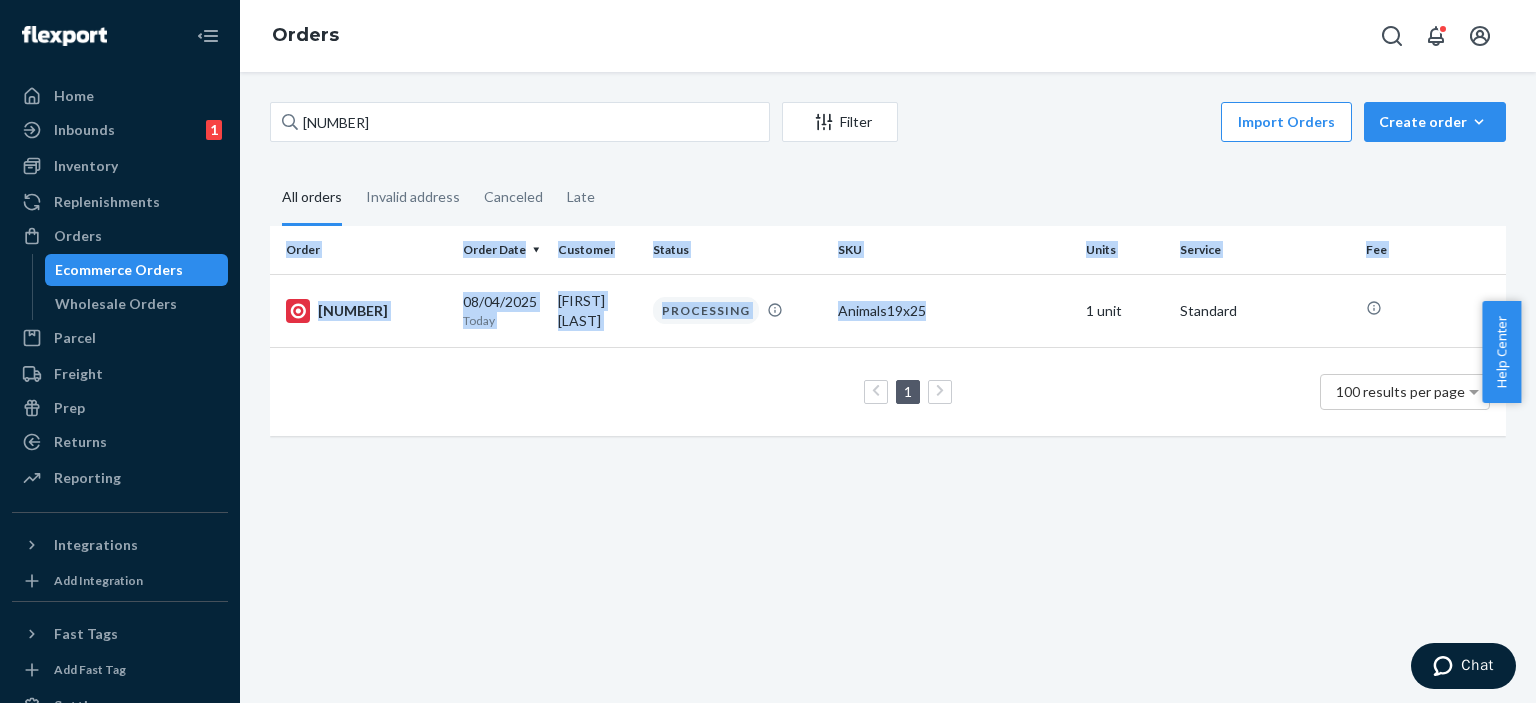 drag, startPoint x: 935, startPoint y: 314, endPoint x: 809, endPoint y: 190, distance: 176.78235 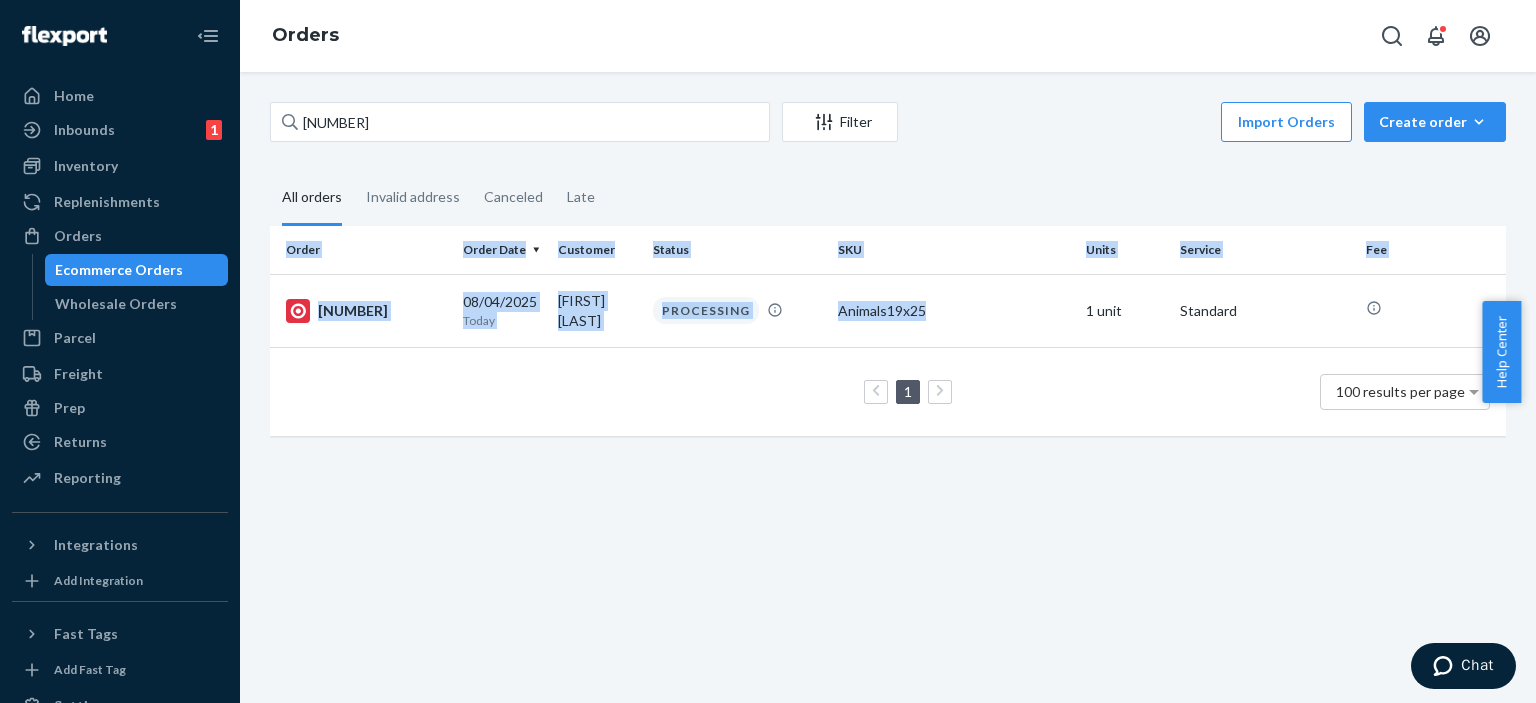 click on "912002653864392-8136459824 Filter Import Orders Create order Ecommerce order Removal order All orders Invalid address Canceled Late Order Order Date Customer Status SKU Units Service Fee 912002653864392-8136459824 08/04/2025 Today Lisa Fetman PROCESSING Animals19x25 1 unit Standard 1 100 results per page" at bounding box center (888, 279) 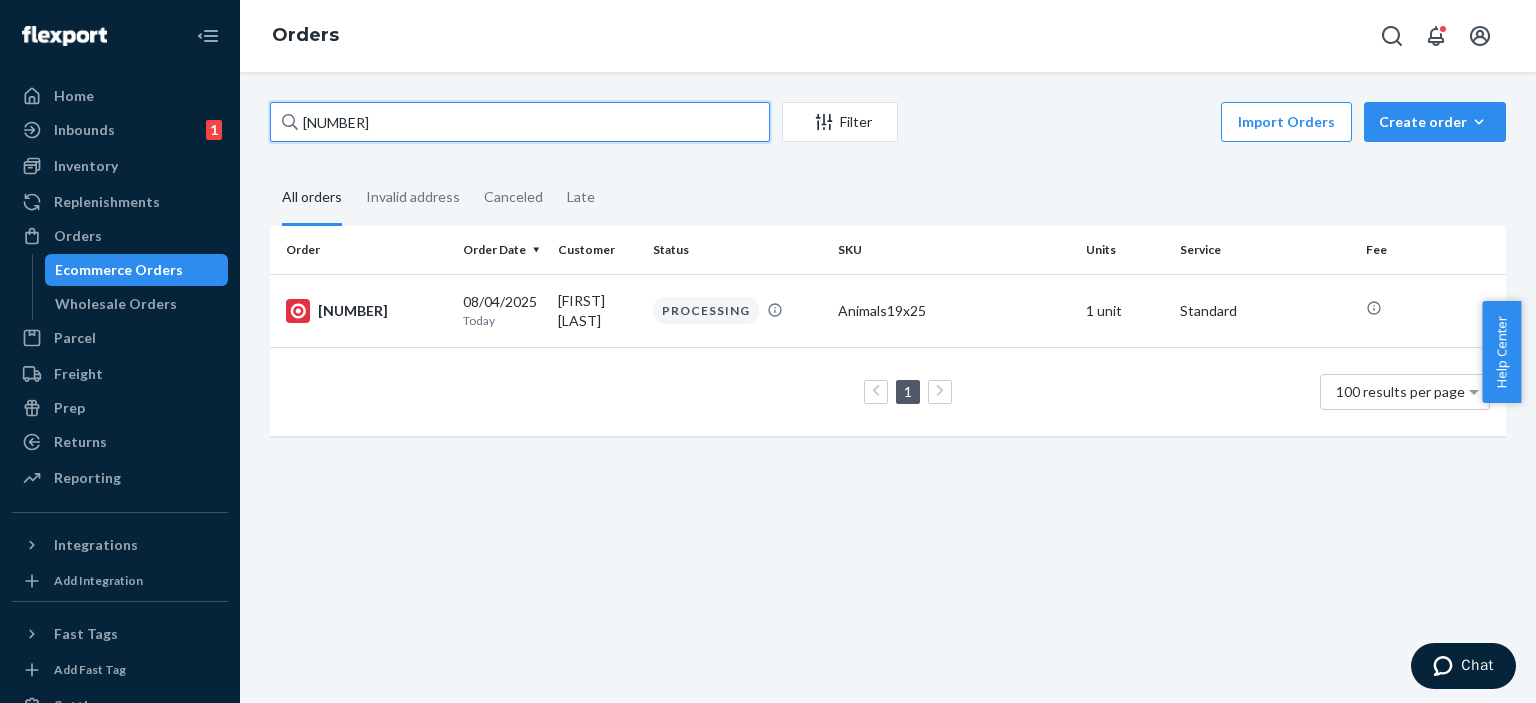 click on "912002653864392-8136459824" at bounding box center (520, 122) 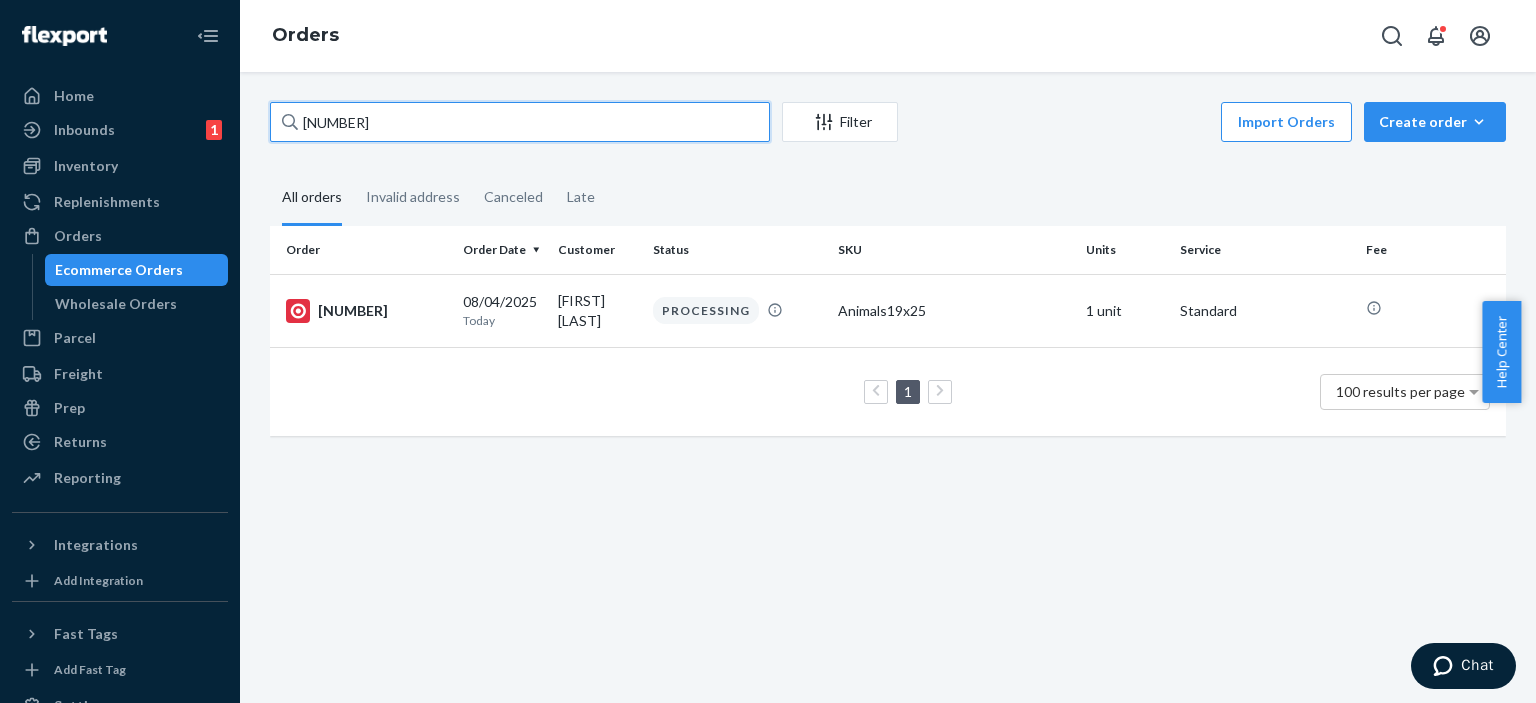 click on "912002653864392-8136459824" at bounding box center [520, 122] 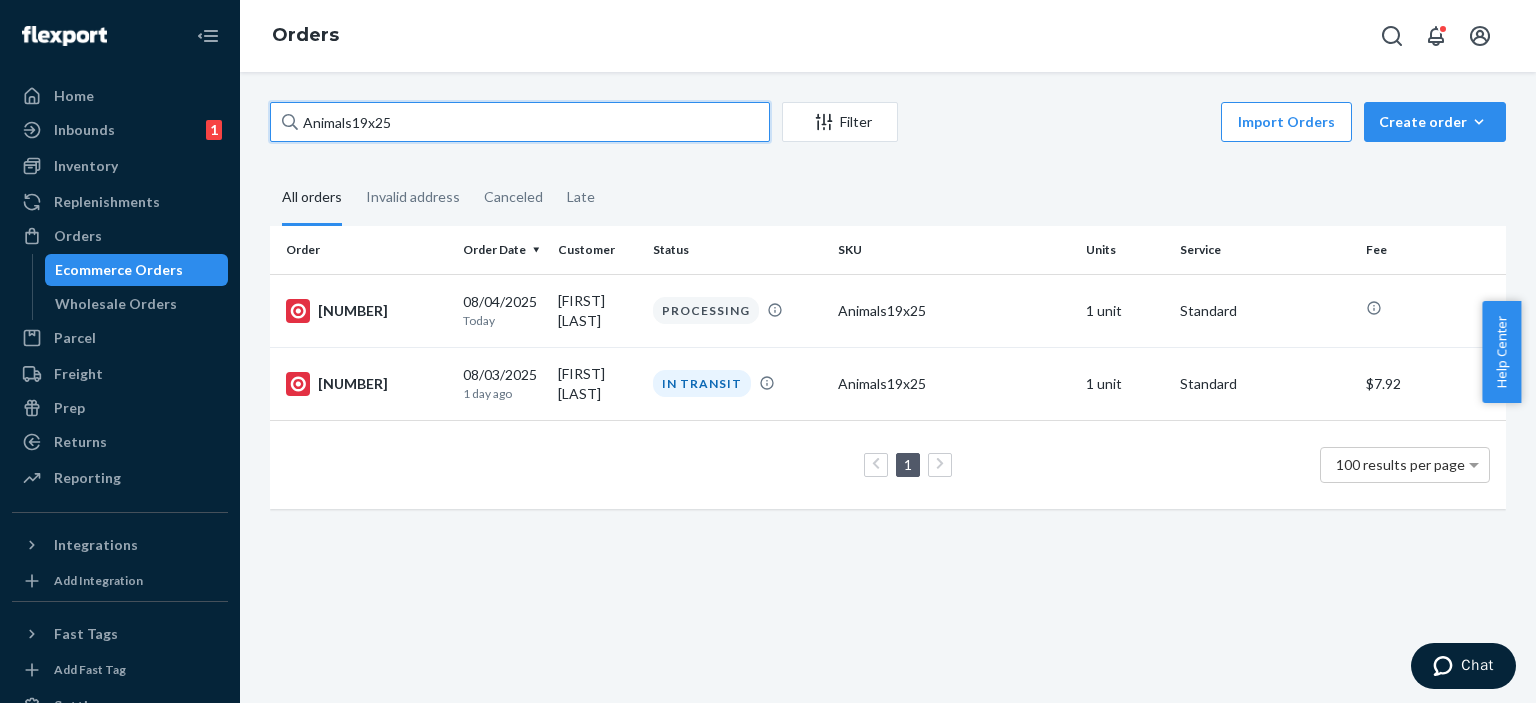 click on "Animals[NUMBER]x[NUMBER]" at bounding box center [520, 122] 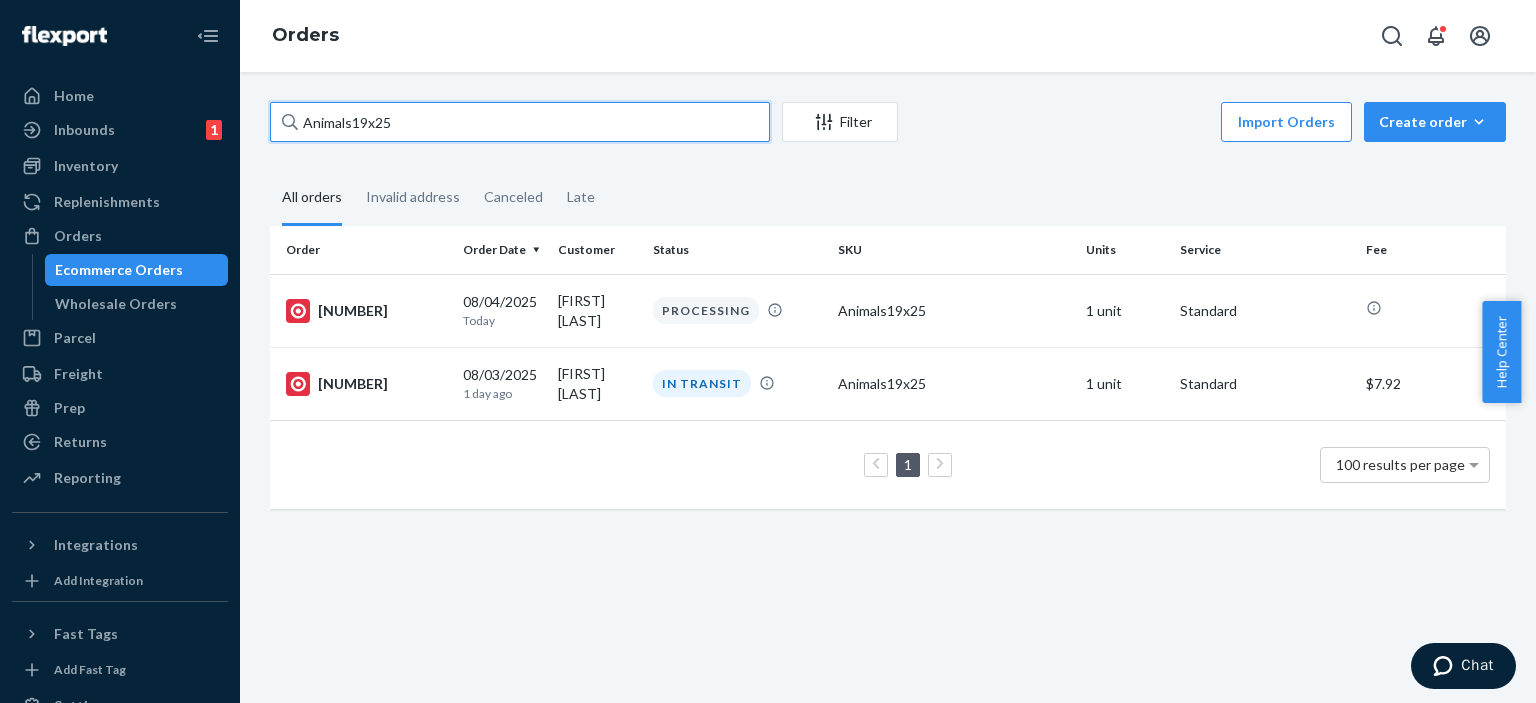 click on "Animals[NUMBER]x[NUMBER]" at bounding box center (520, 122) 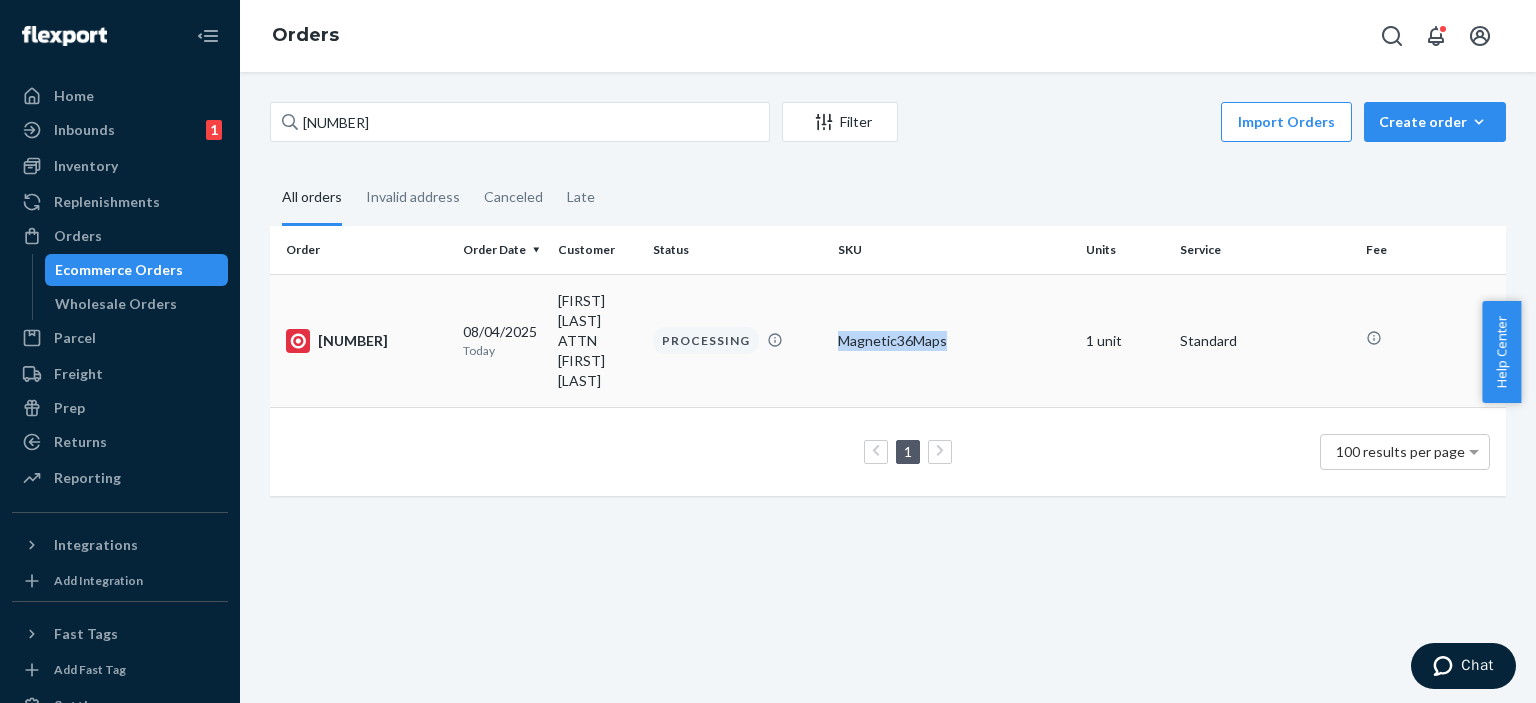 copy on "Magnetic36Maps" 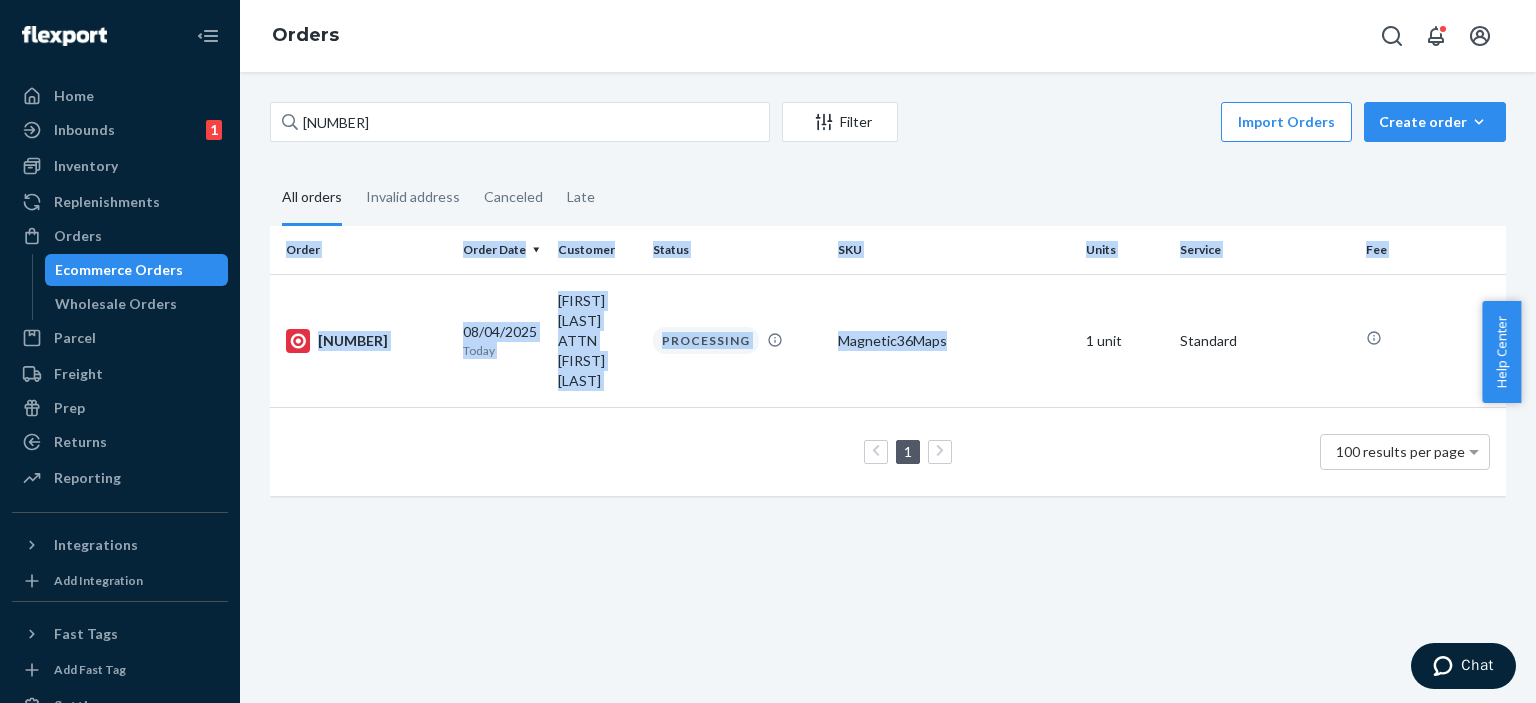 drag, startPoint x: 944, startPoint y: 336, endPoint x: 820, endPoint y: 203, distance: 181.83784 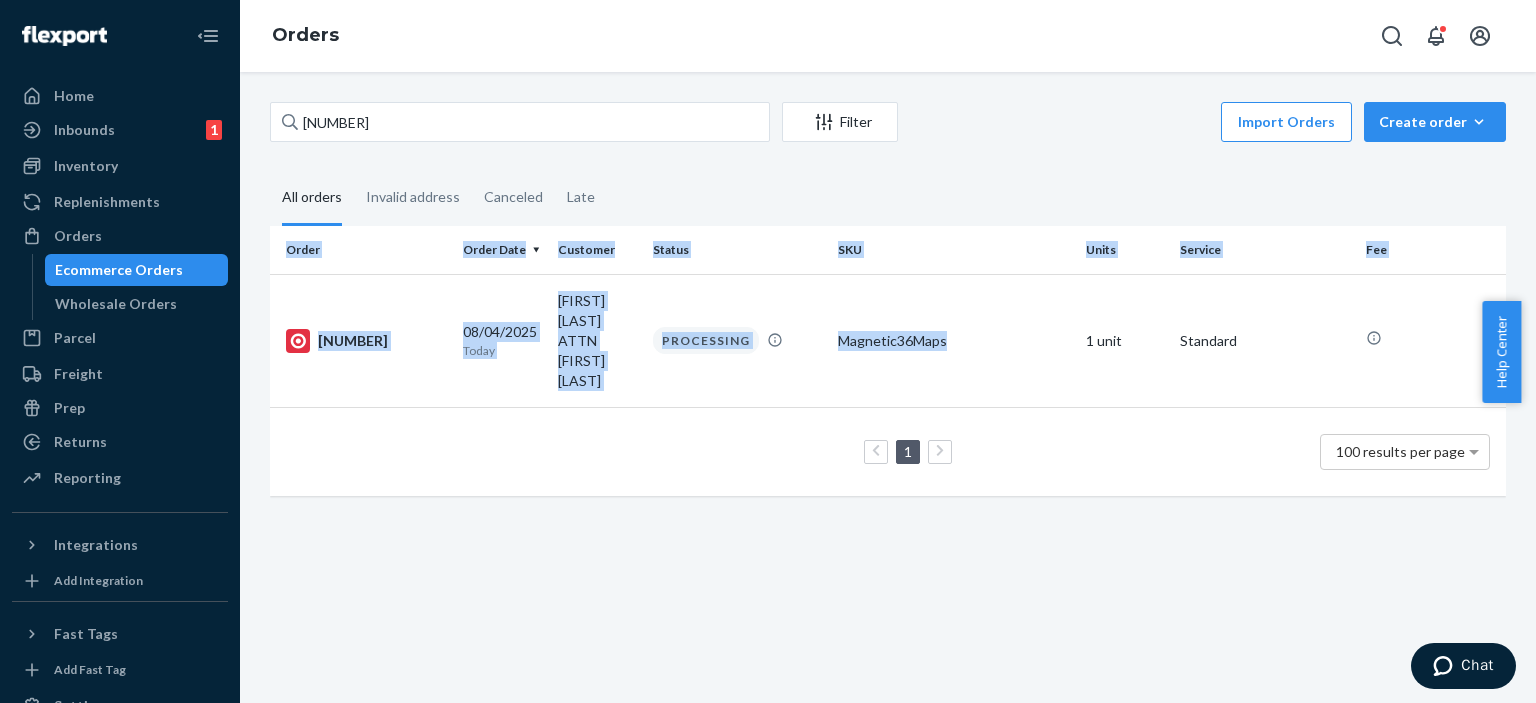 click on "912002745343825-8147982126 Filter Import Orders Create order Ecommerce order Removal order All orders Invalid address Canceled Late Order Order Date Customer Status SKU Units Service Fee 912002745343825-8147982126 08/04/2025 Today Michelle Nance ATTN Marin Tollefson PROCESSING Magnetic36Maps 1 unit Standard 1 100 results per page" at bounding box center (888, 309) 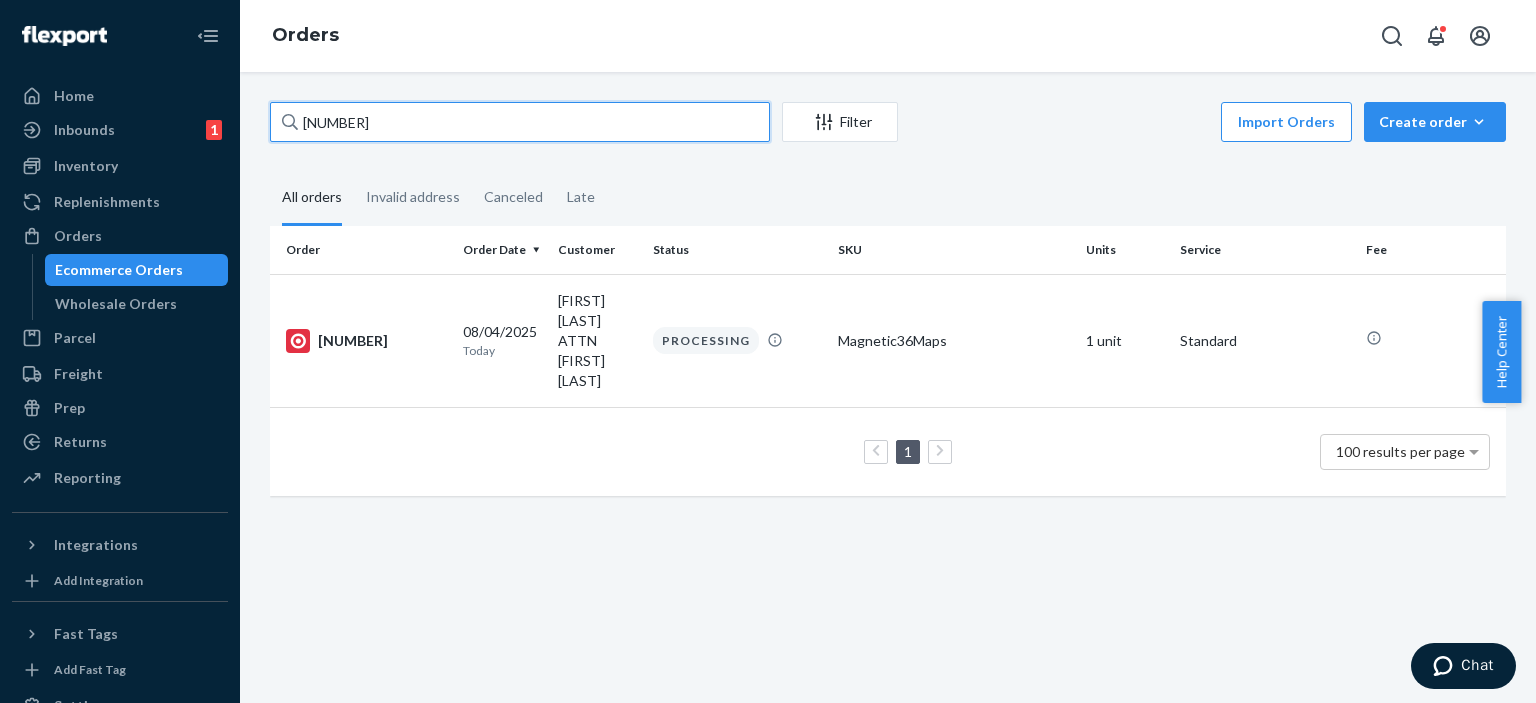click on "912002745343825-8147982126" at bounding box center (520, 122) 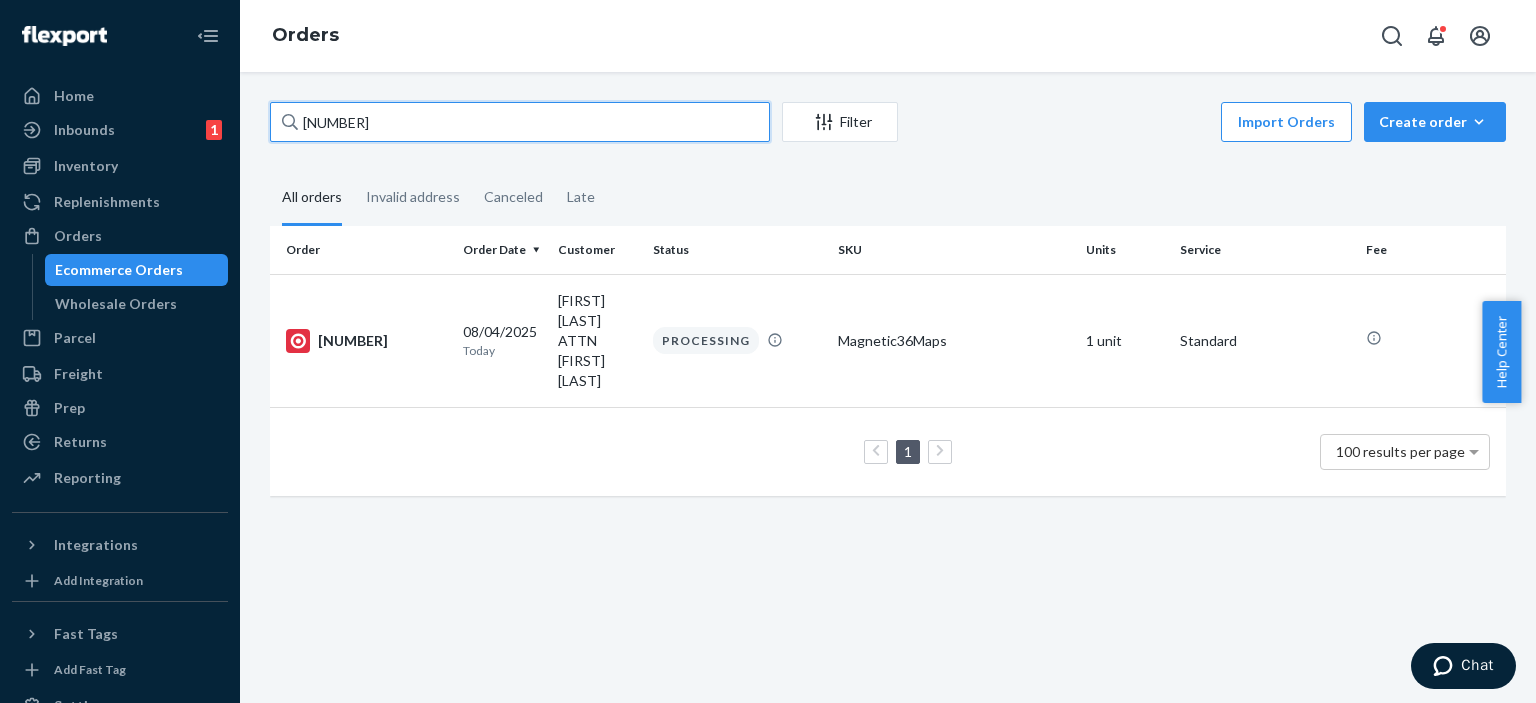 click on "912002745343825-8147982126" at bounding box center [520, 122] 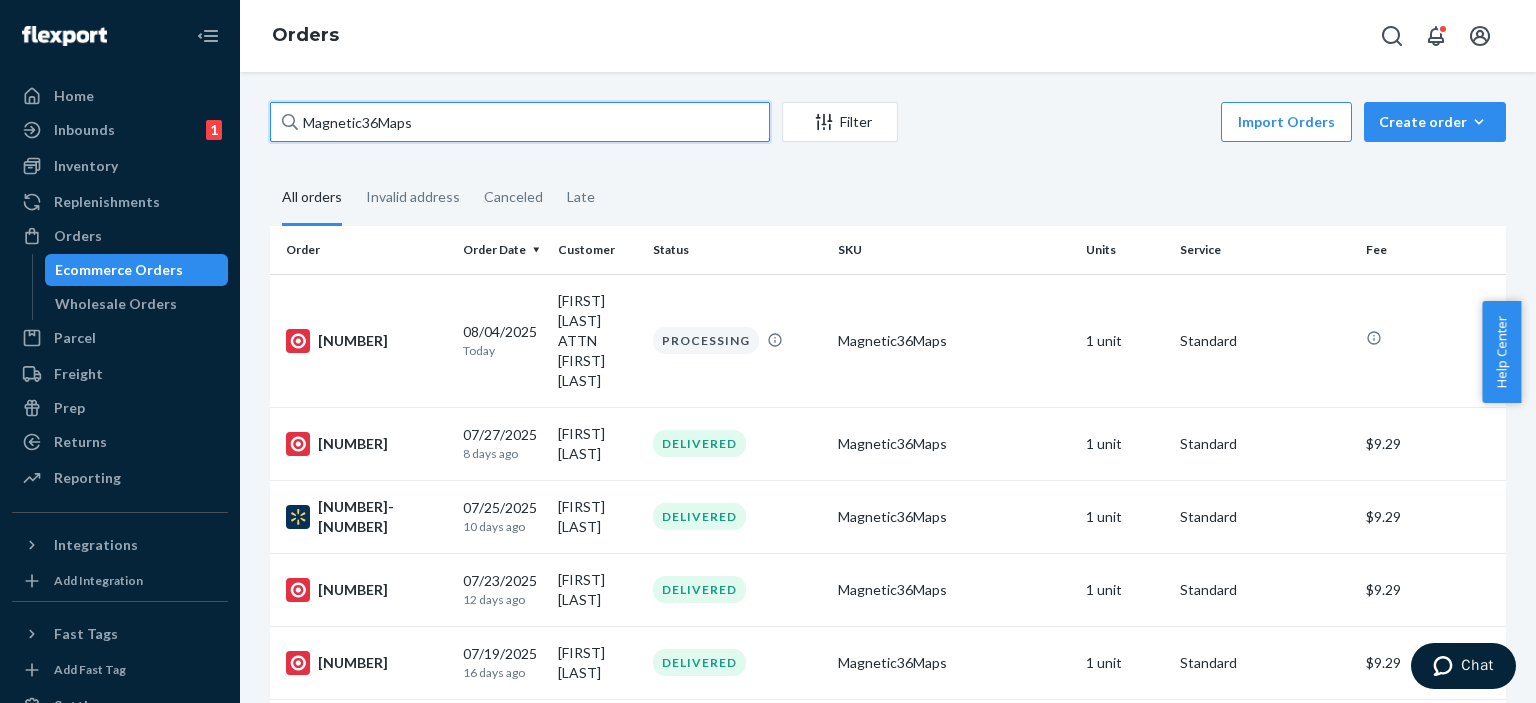 click on "Magnetic36Maps" at bounding box center [520, 122] 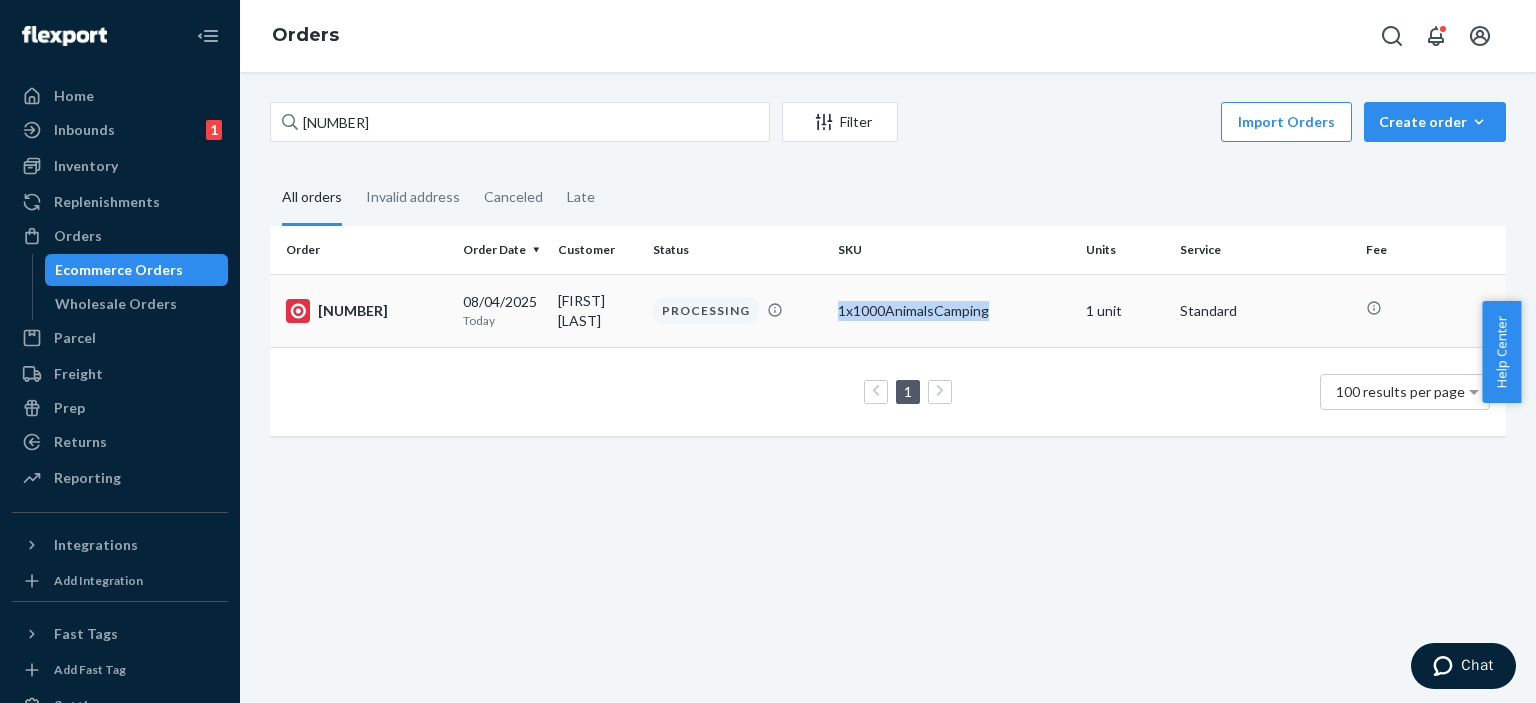 copy on "1x1000AnimalsCamping" 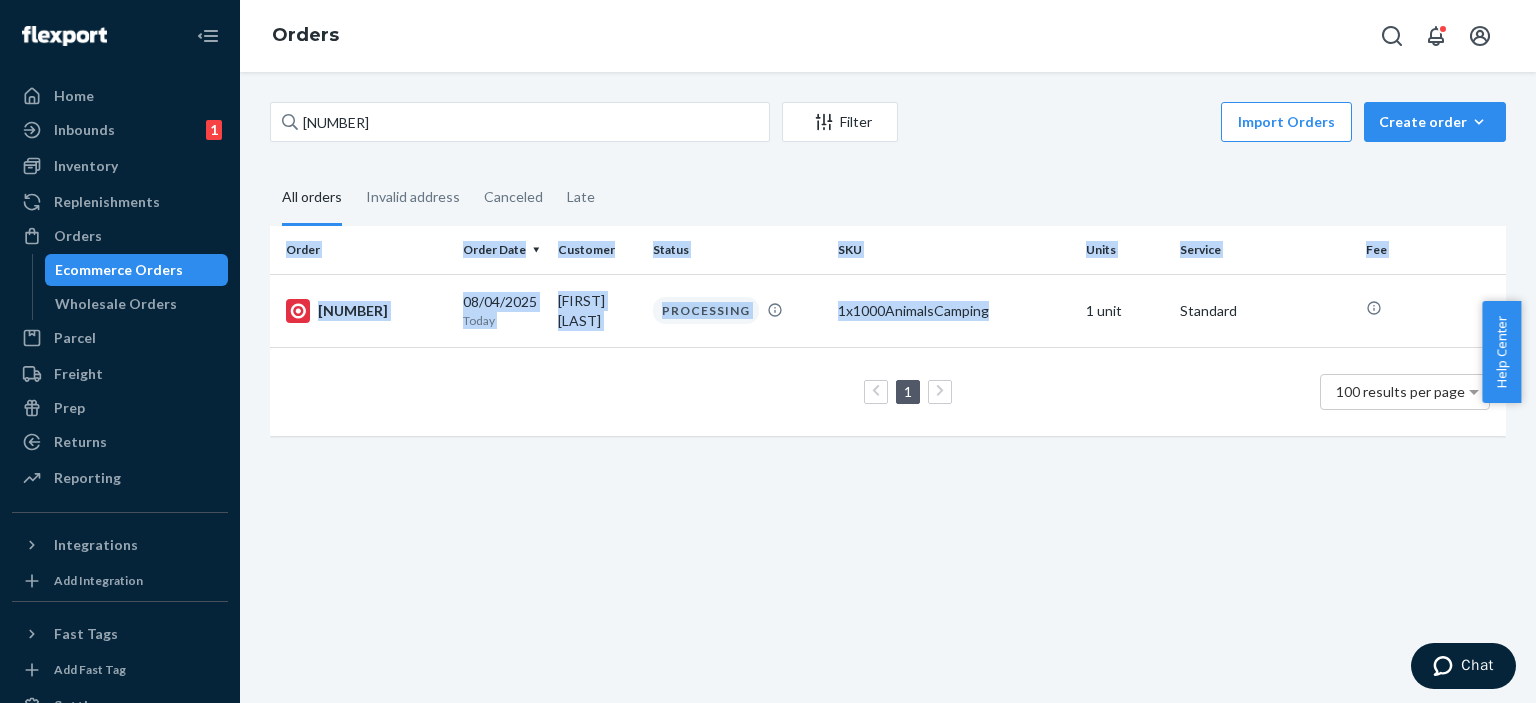 drag, startPoint x: 988, startPoint y: 306, endPoint x: 823, endPoint y: 223, distance: 184.69975 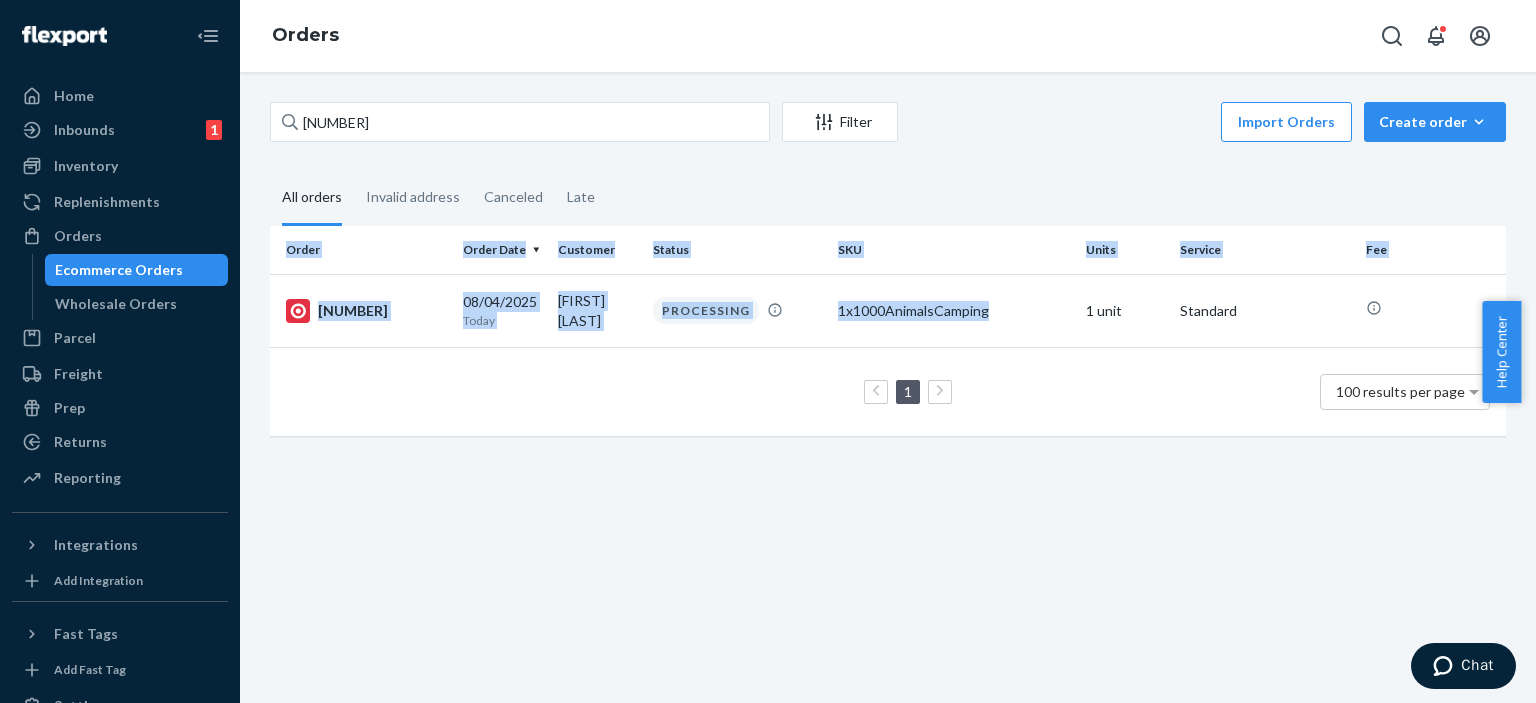 click on "912002745814300-8156573413 Filter Import Orders Create order Ecommerce order Removal order All orders Invalid address Canceled Late Order Order Date Customer Status SKU Units Service Fee 912002745814300-8156573413 08/04/2025 Today Stephanie Wells PROCESSING 1x1000AnimalsCamping 1 unit Standard 1 100 results per page" at bounding box center (888, 279) 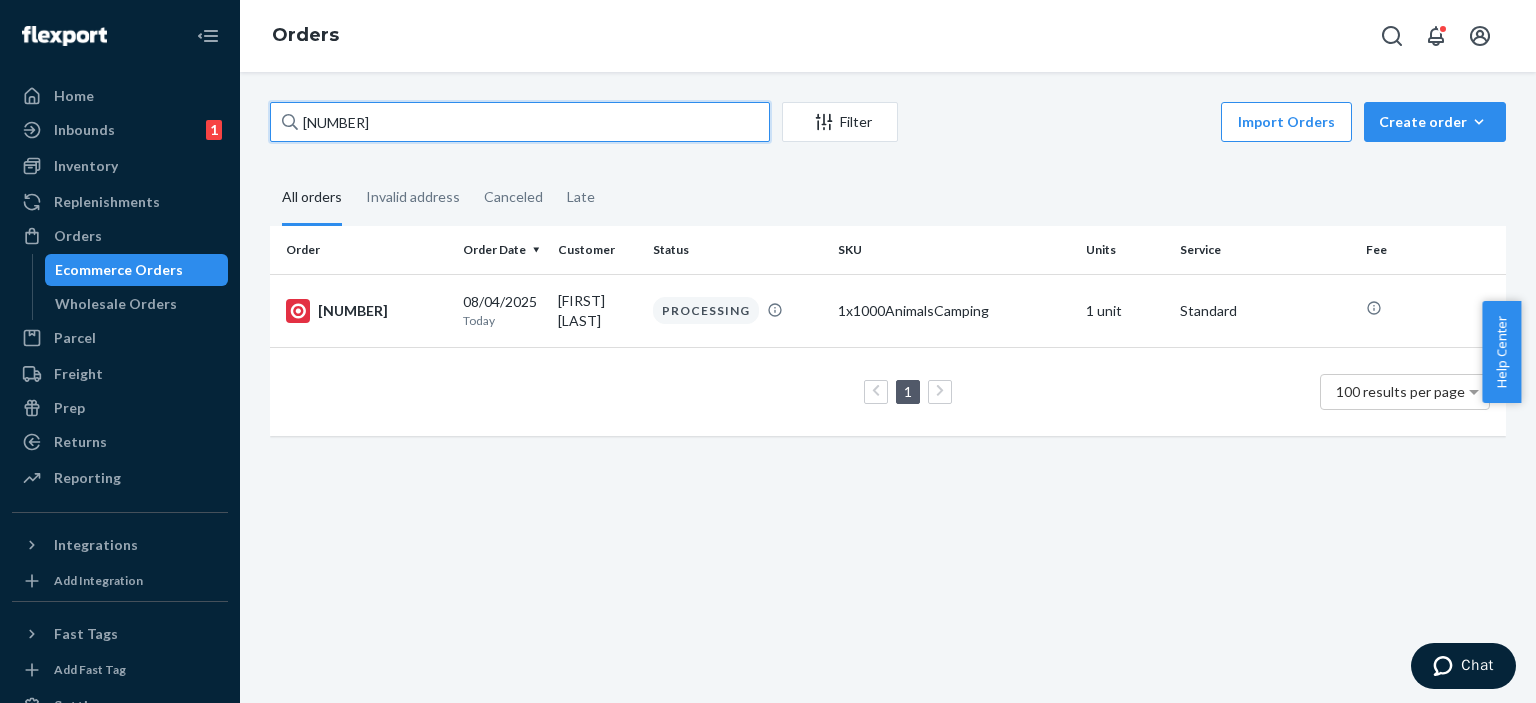 click on "912002745814300-8156573413" at bounding box center (520, 122) 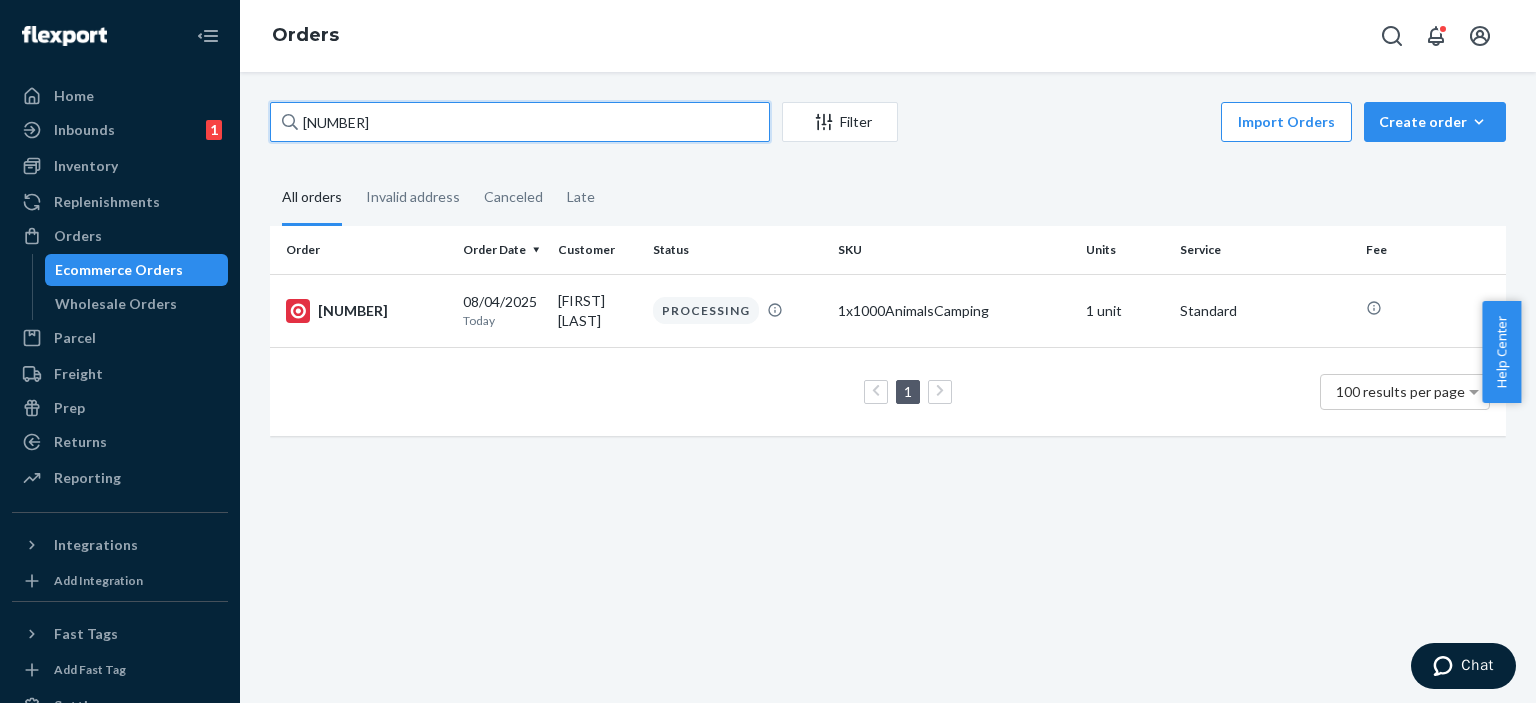click on "912002745814300-8156573413" at bounding box center (520, 122) 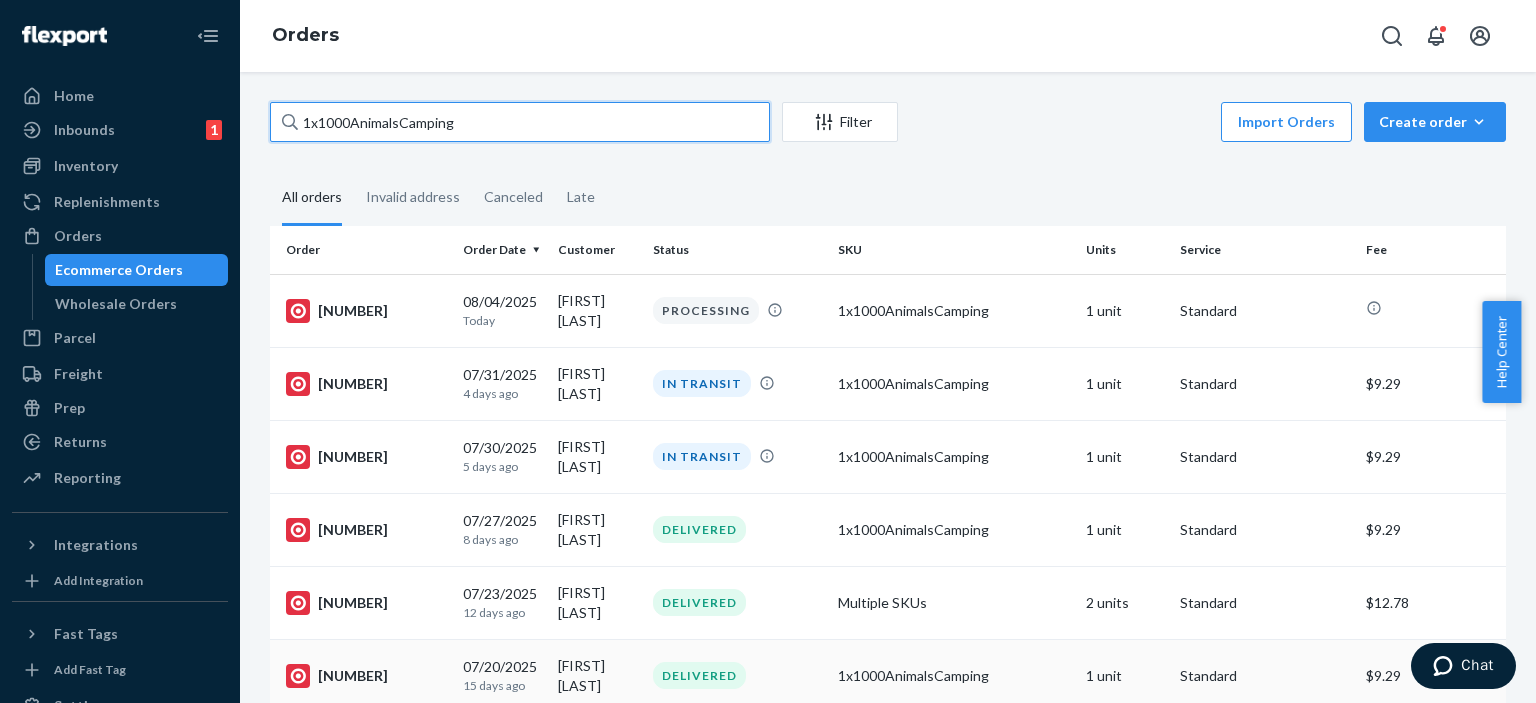 type on "1x1000AnimalsCamping" 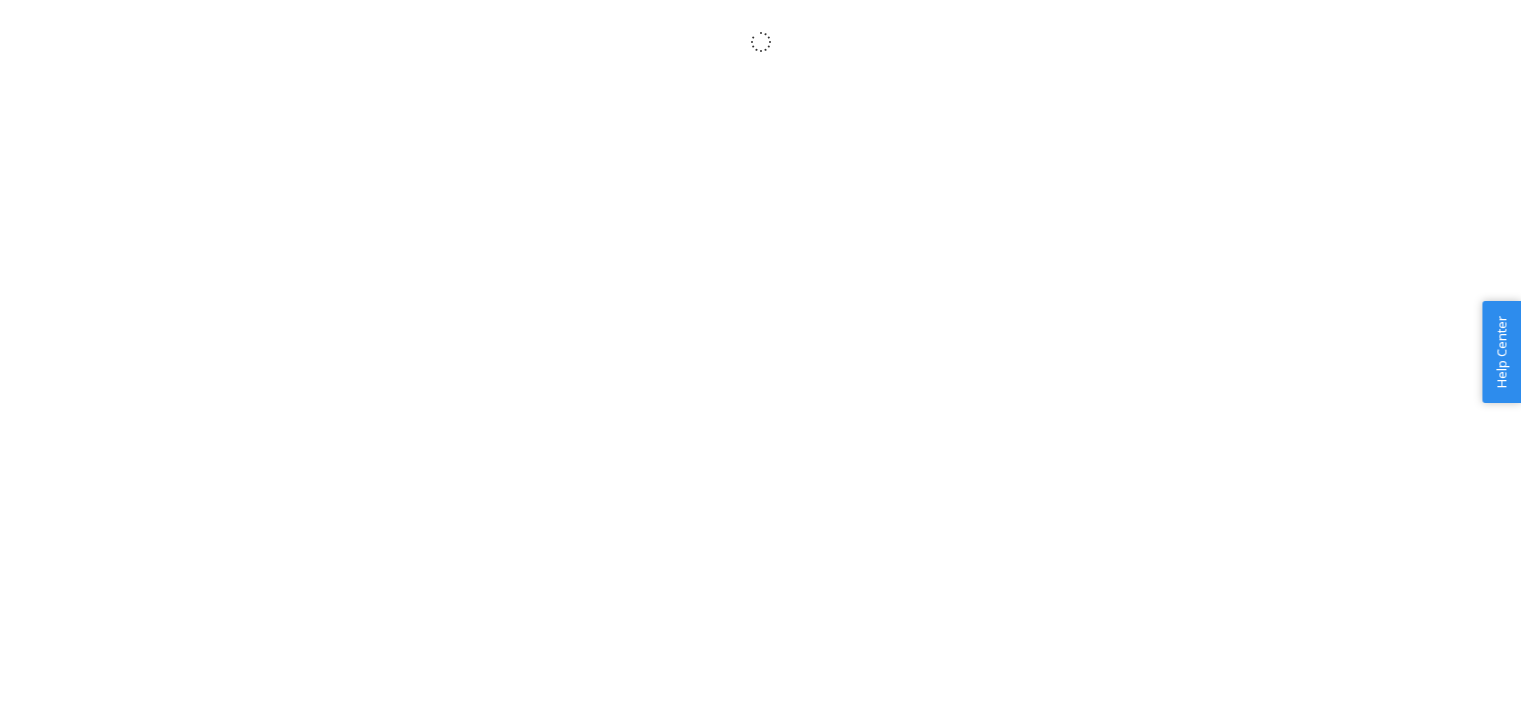 scroll, scrollTop: 0, scrollLeft: 0, axis: both 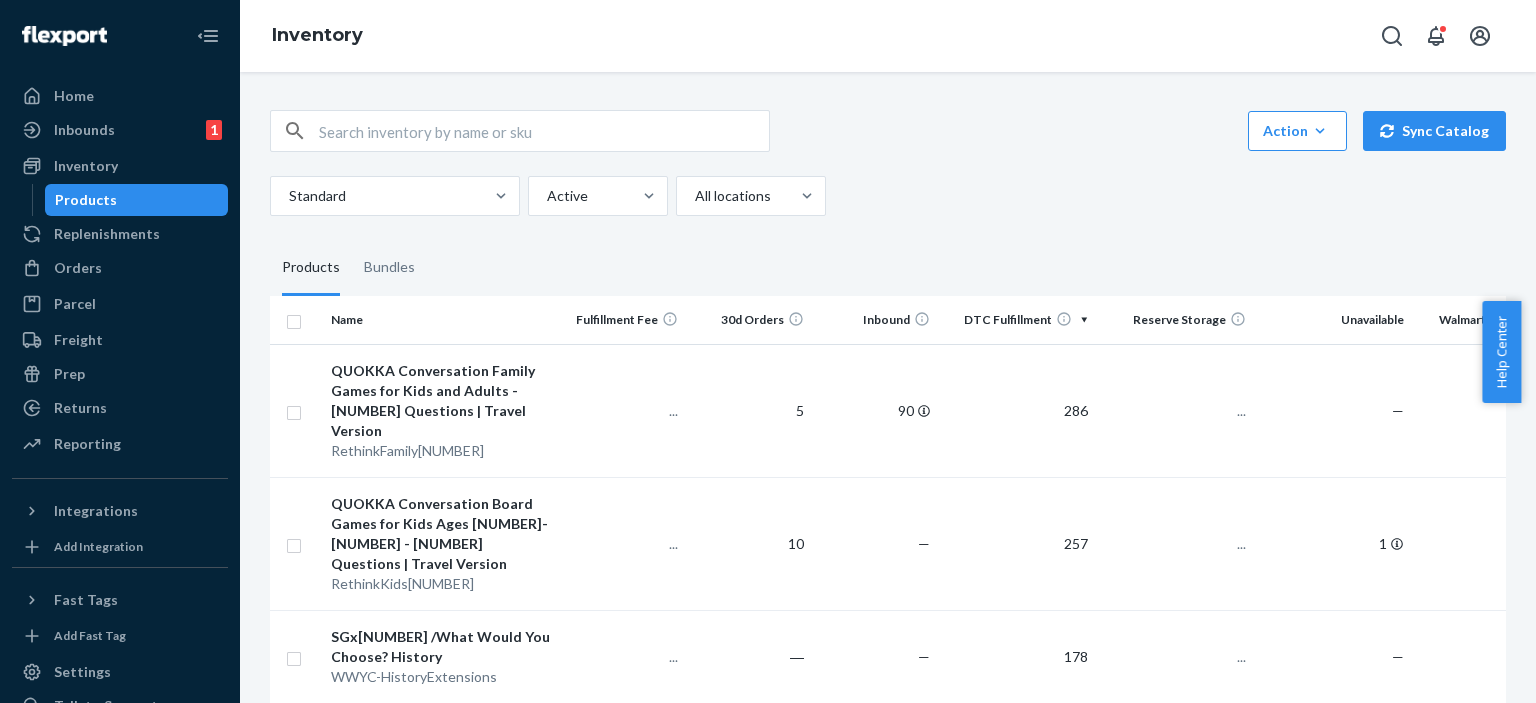 click at bounding box center (520, 131) 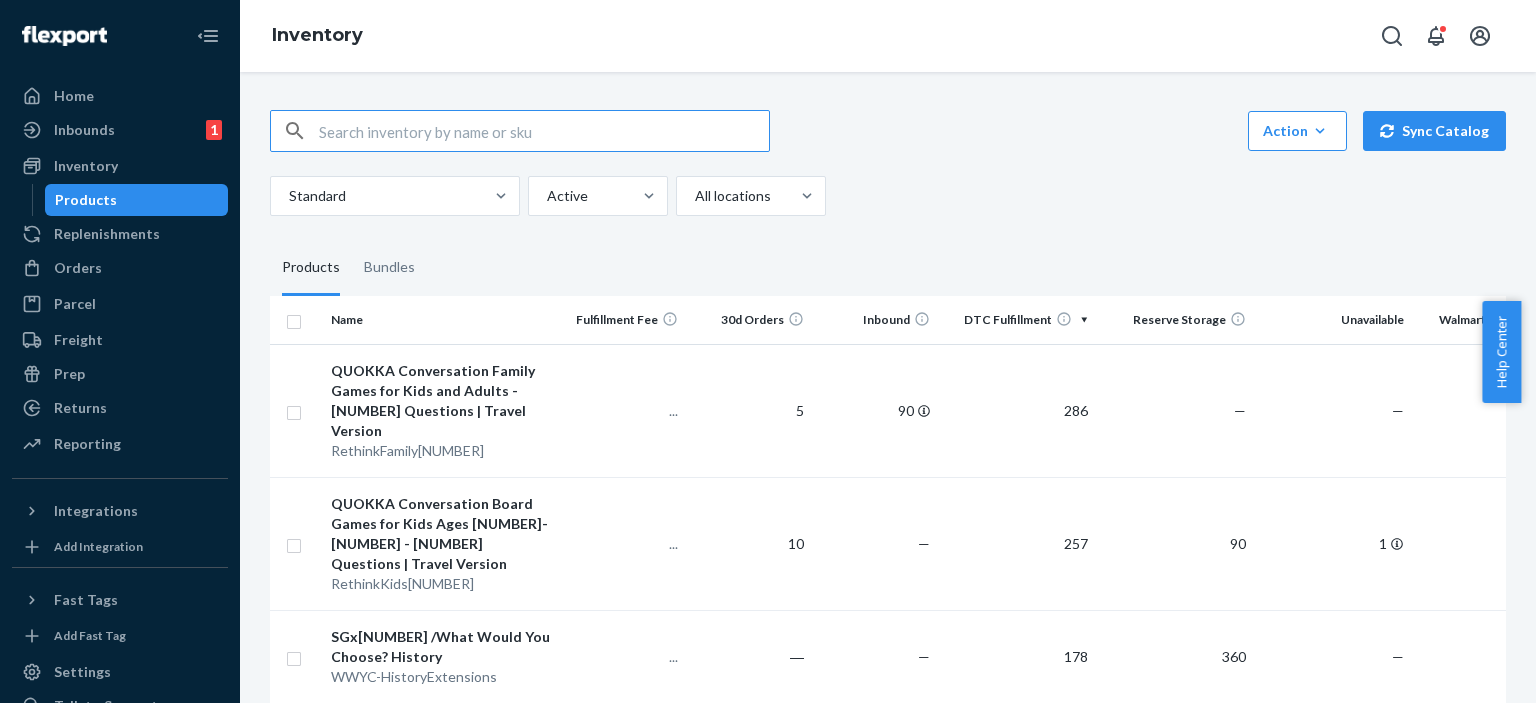 click at bounding box center [544, 131] 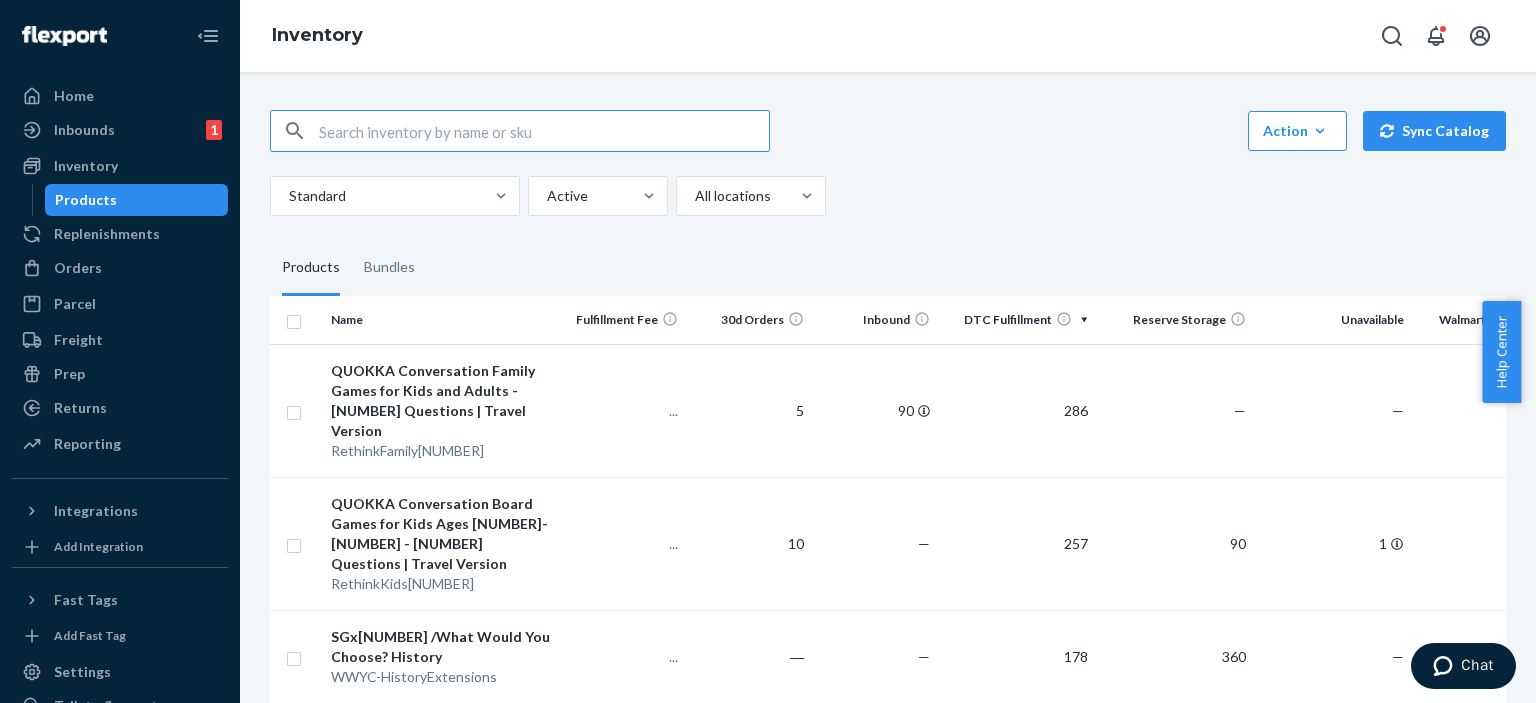 paste on "[NUMBER]x[NUMBER]SUniGirl[NUMBER]g" 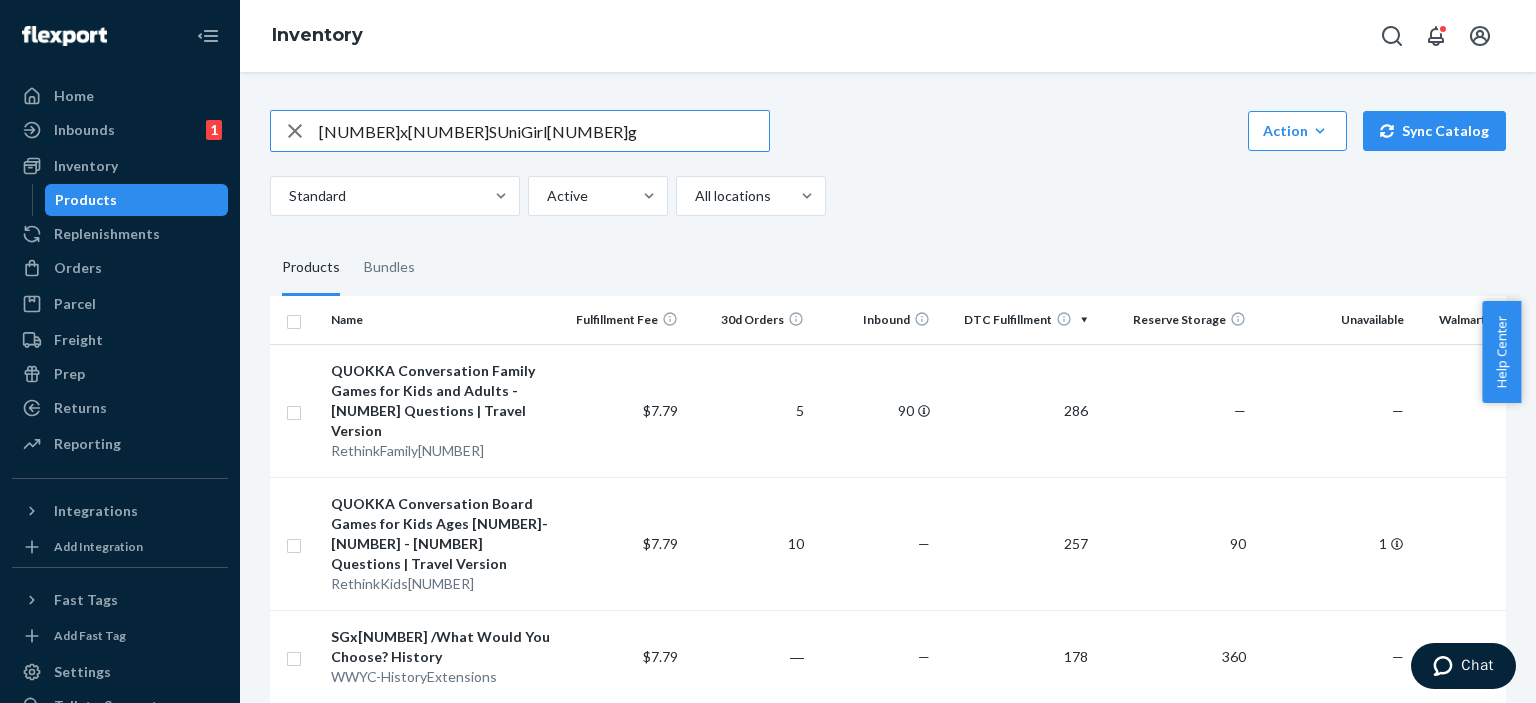 type on "[NUMBER]x[NUMBER]SUniGirl[NUMBER]g" 